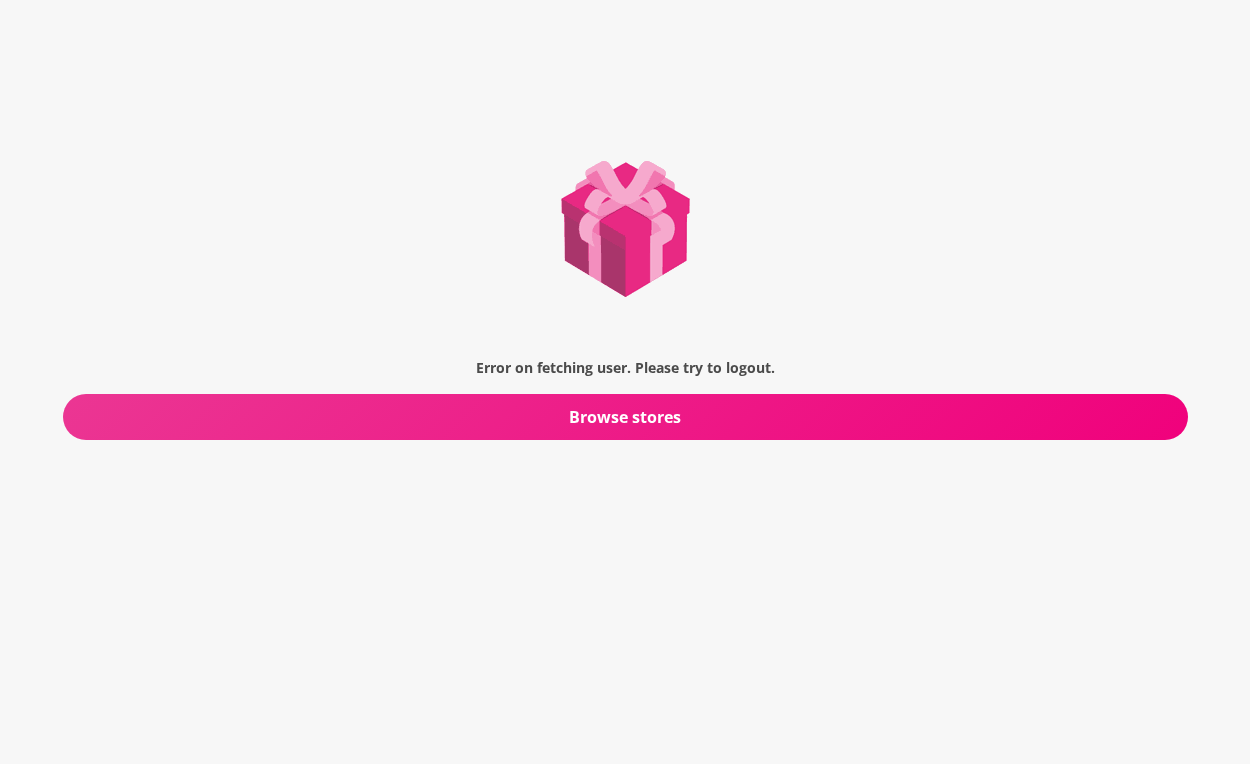 scroll, scrollTop: 0, scrollLeft: 0, axis: both 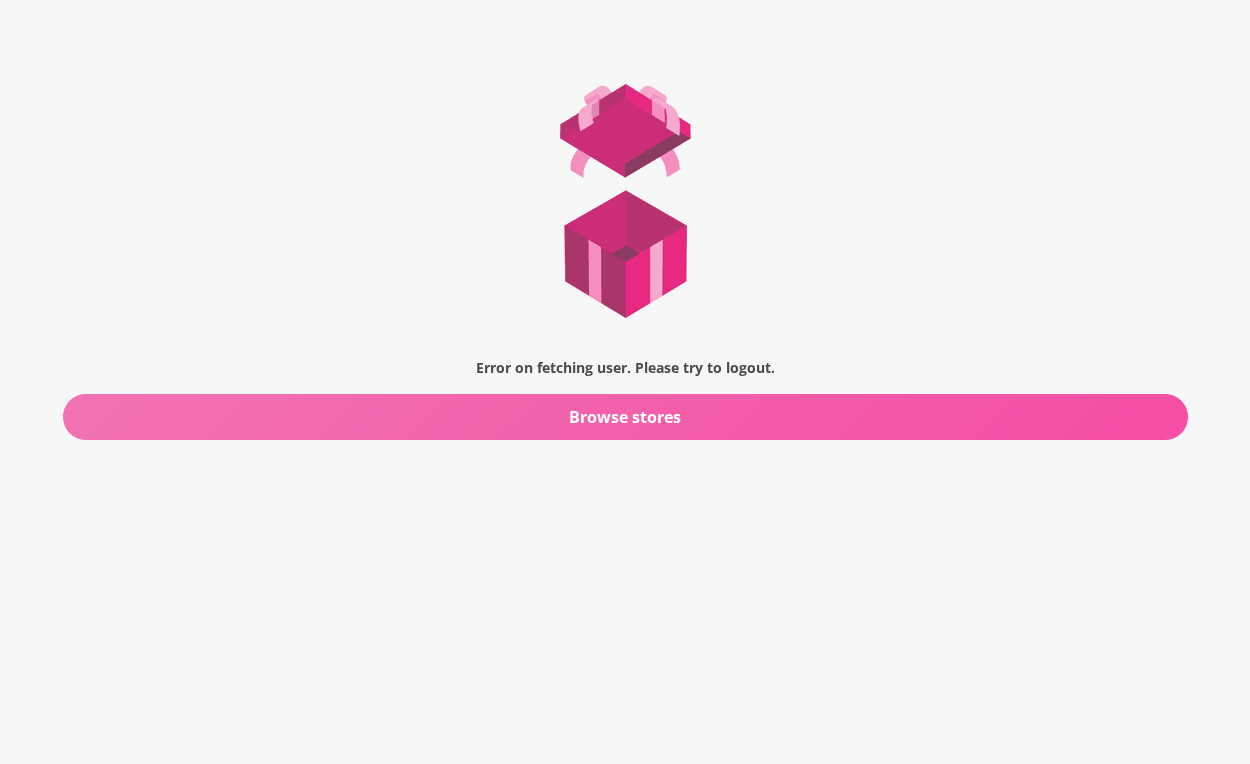 click on "Browse stores" at bounding box center (625, 417) 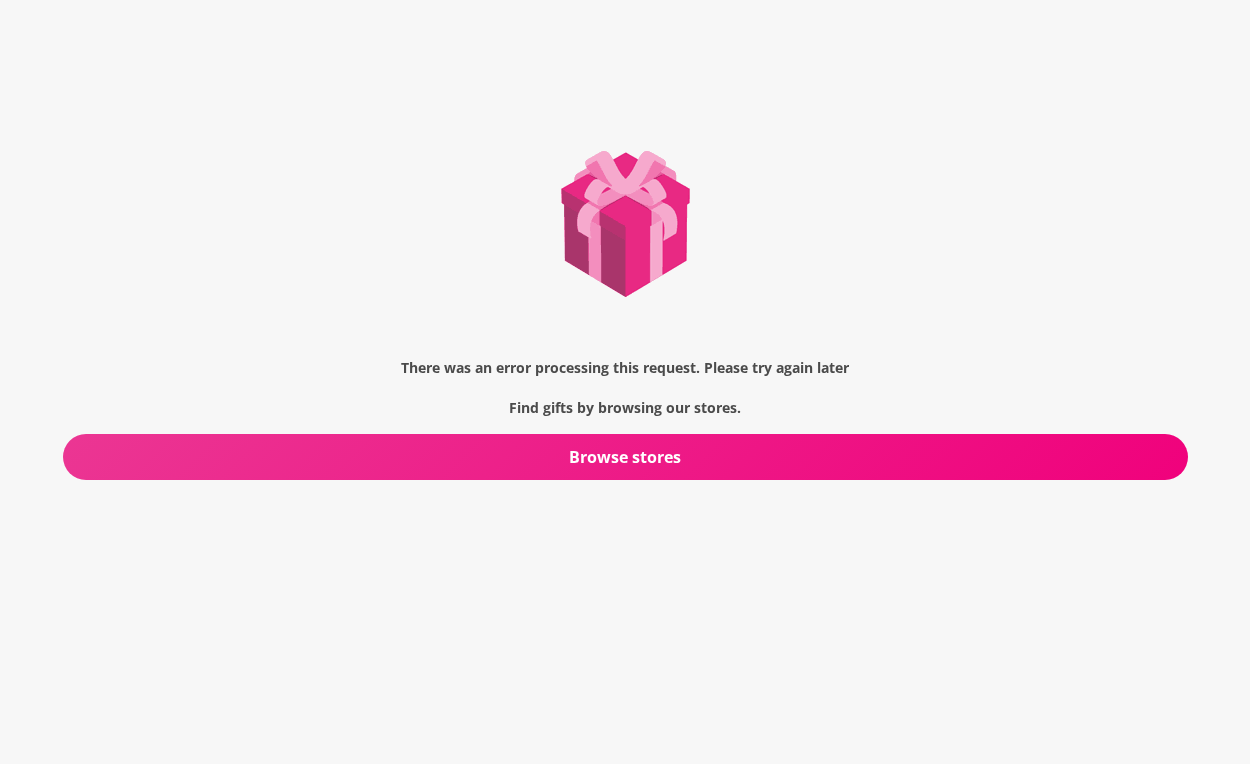 click on "There was an error processing this request. Please try again later   Find gifts by browsing our stores." at bounding box center (625, 388) 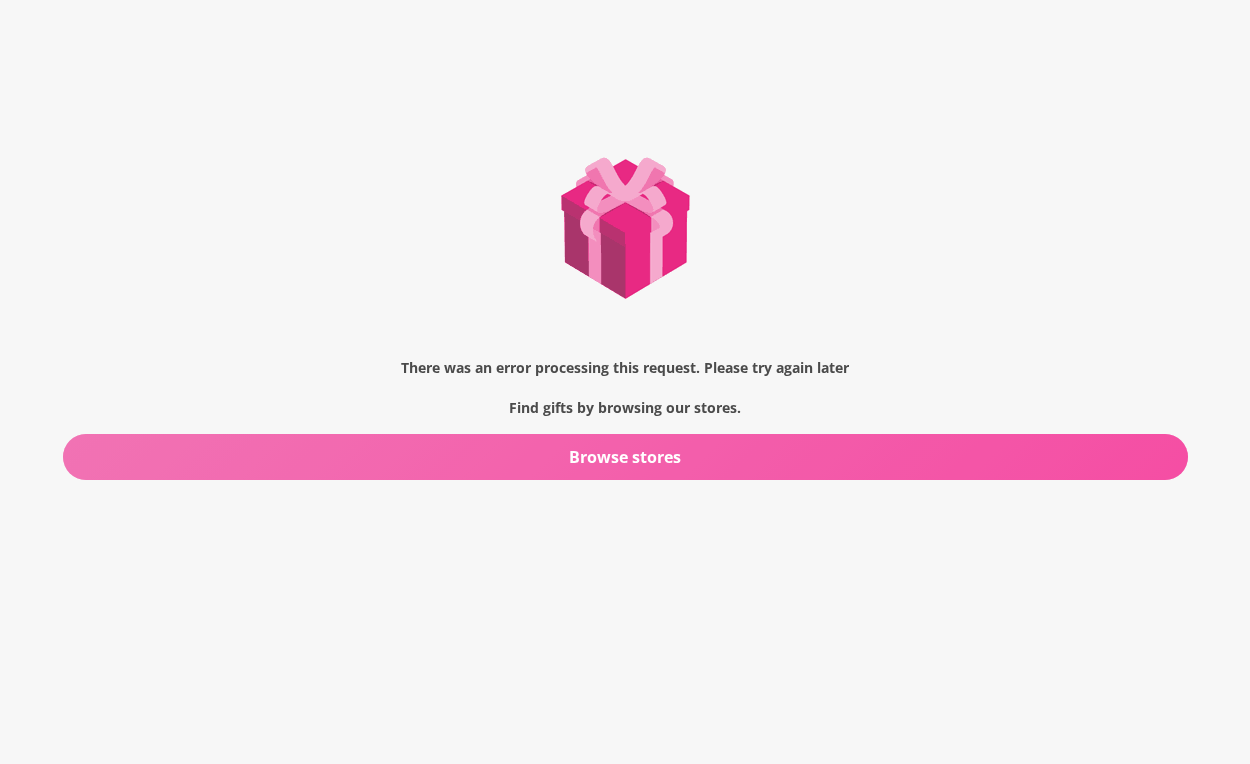 click on "Browse stores" at bounding box center (625, 457) 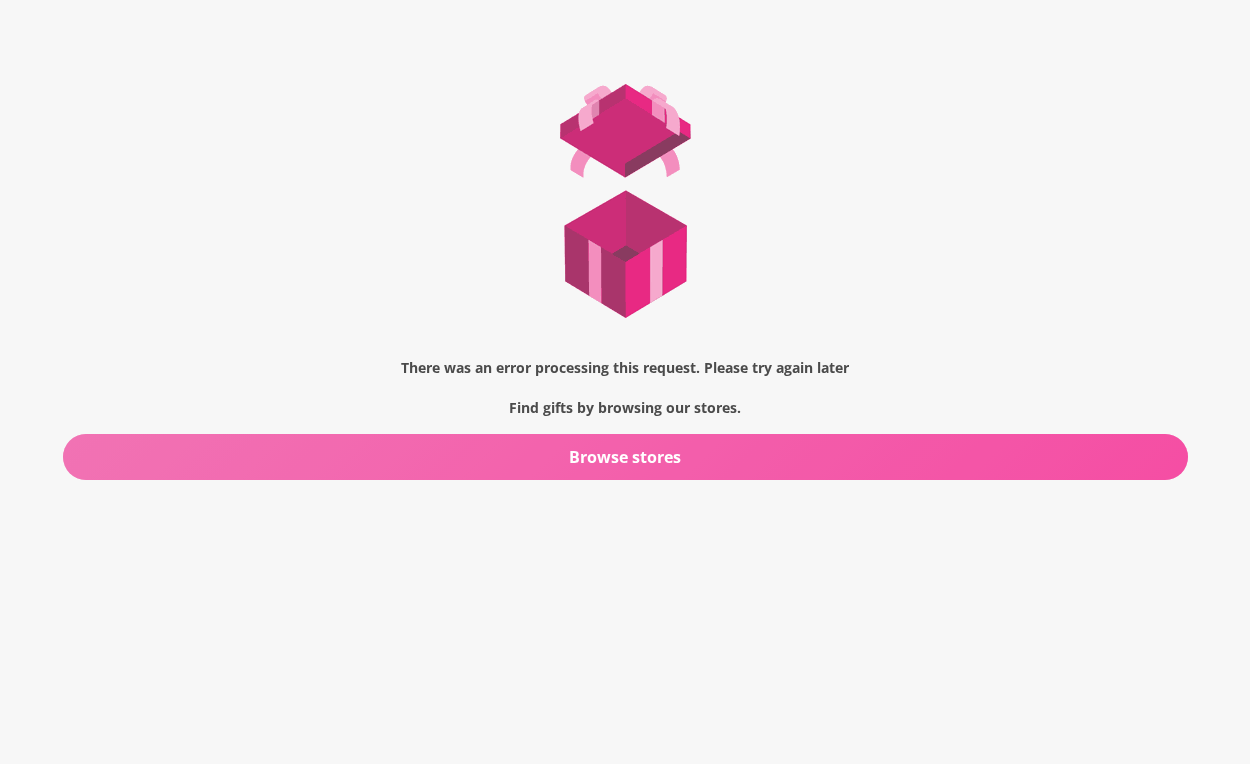 click on "Browse stores" at bounding box center (625, 457) 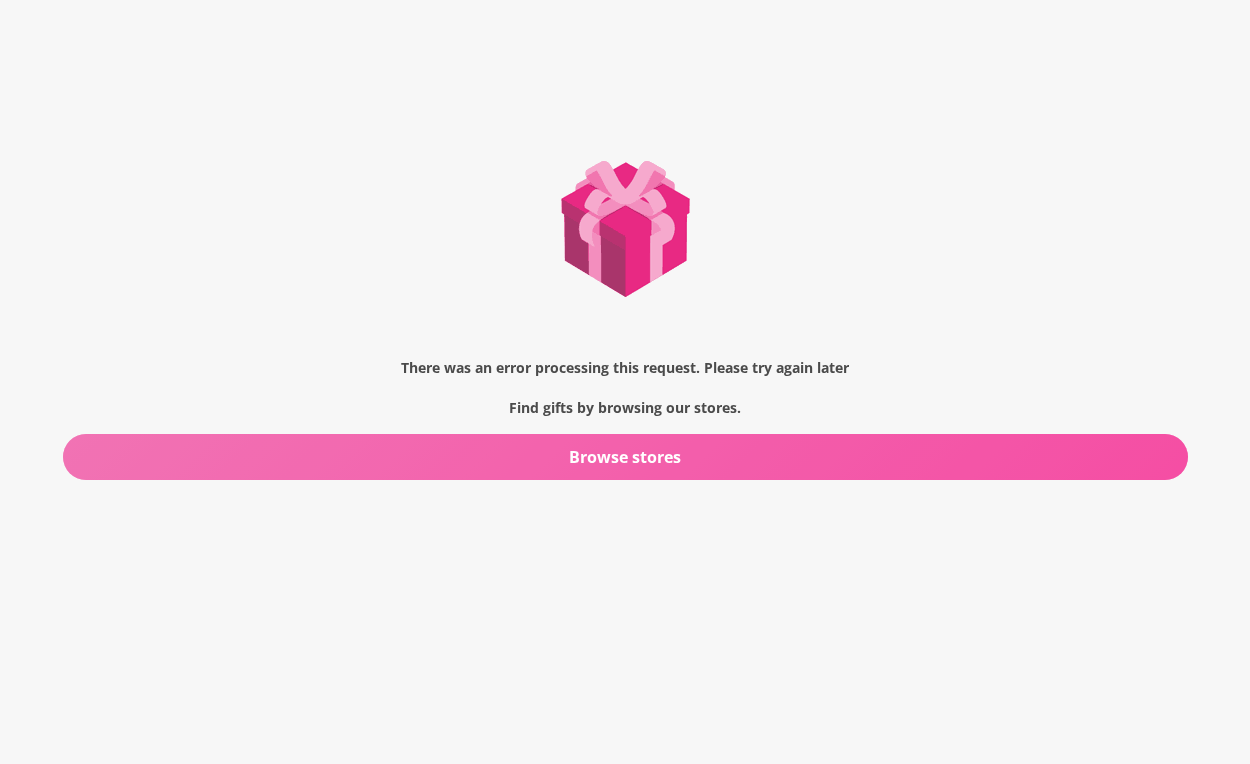 click on "Browse stores" at bounding box center [625, 457] 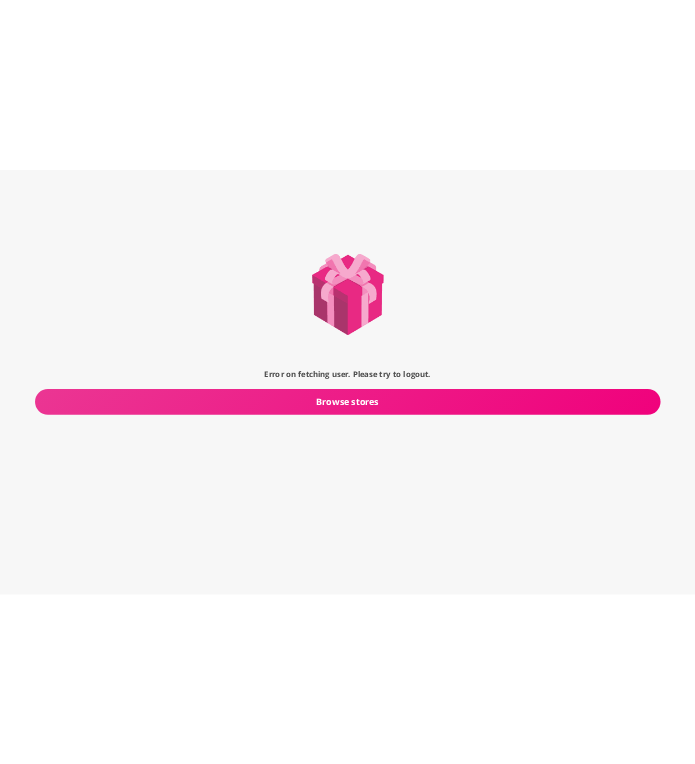 scroll, scrollTop: 0, scrollLeft: 0, axis: both 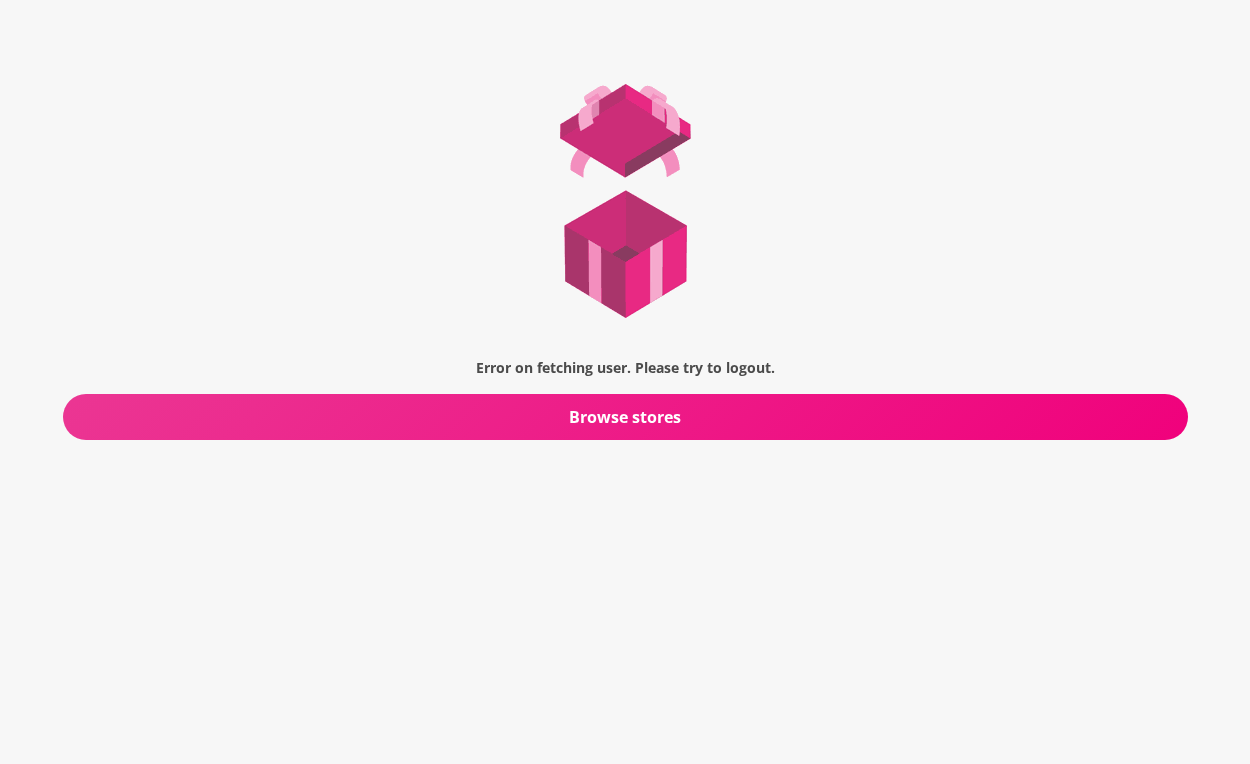 click on "Browse stores" at bounding box center (625, 417) 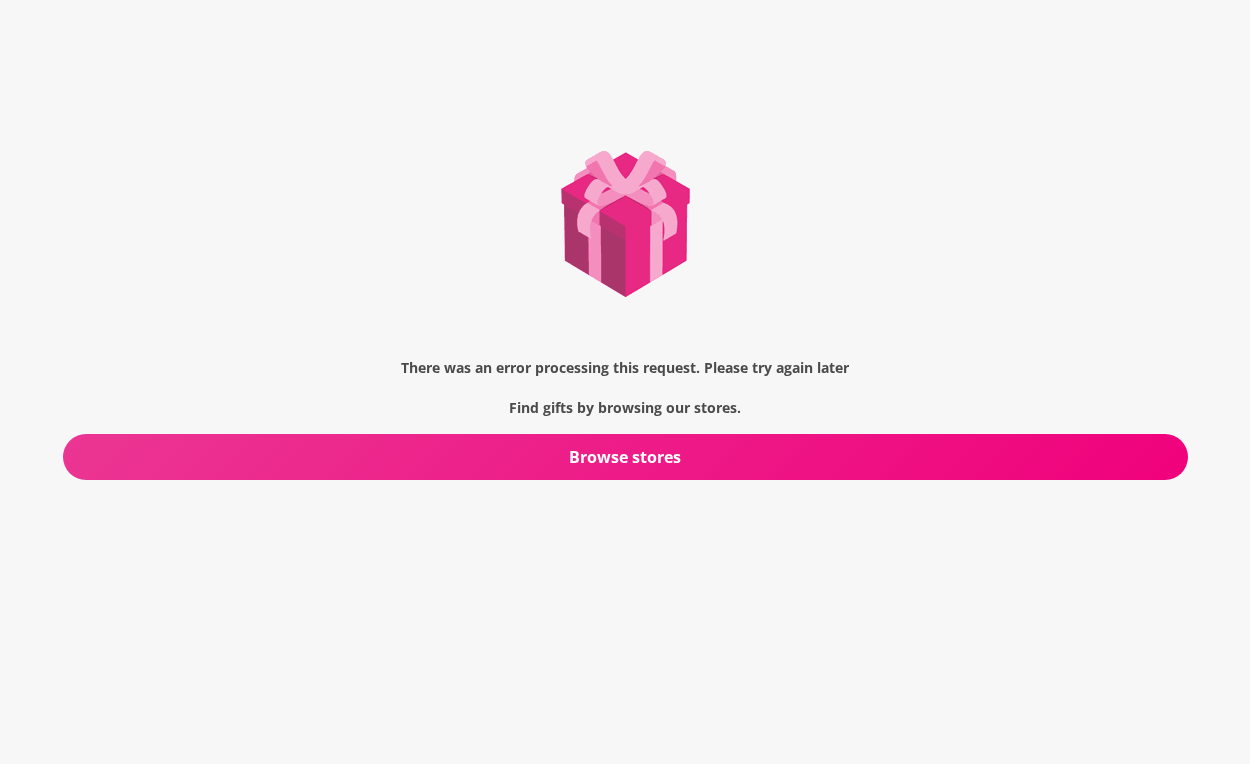 click on "Browse stores" at bounding box center [625, 457] 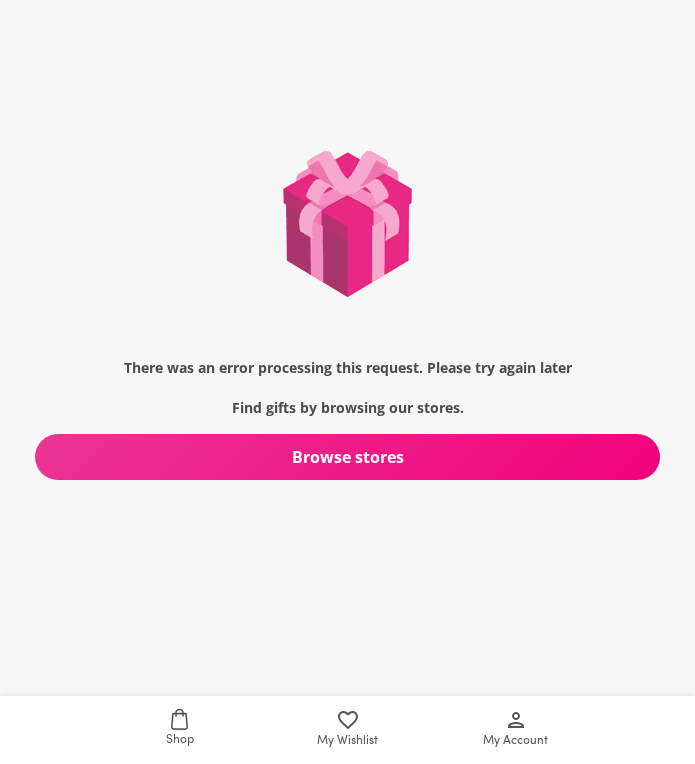 click on "There was an error processing this request. Please try again later   Find gifts by browsing our stores." at bounding box center [347, 388] 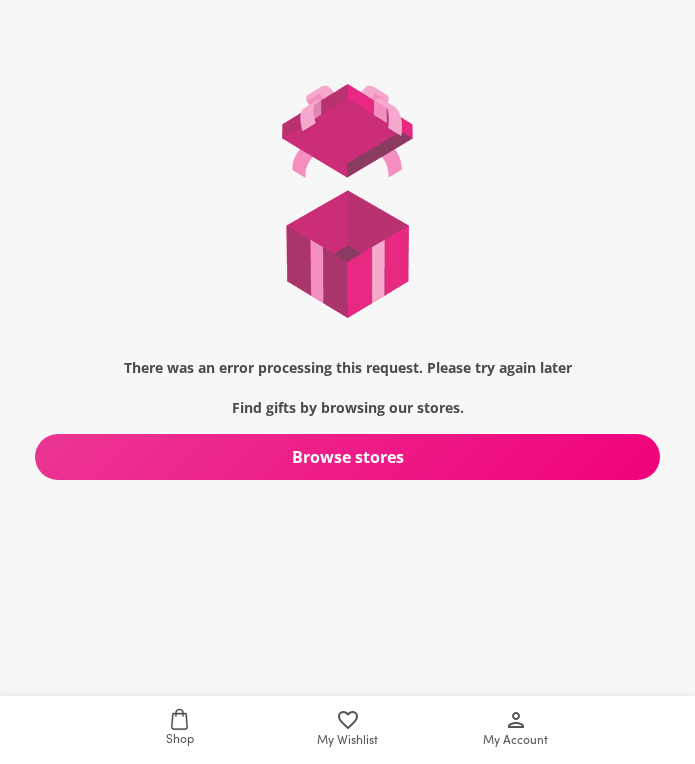 click on "There was an error processing this request. Please try again later   Find gifts by browsing our stores. Browse stores" at bounding box center [347, 268] 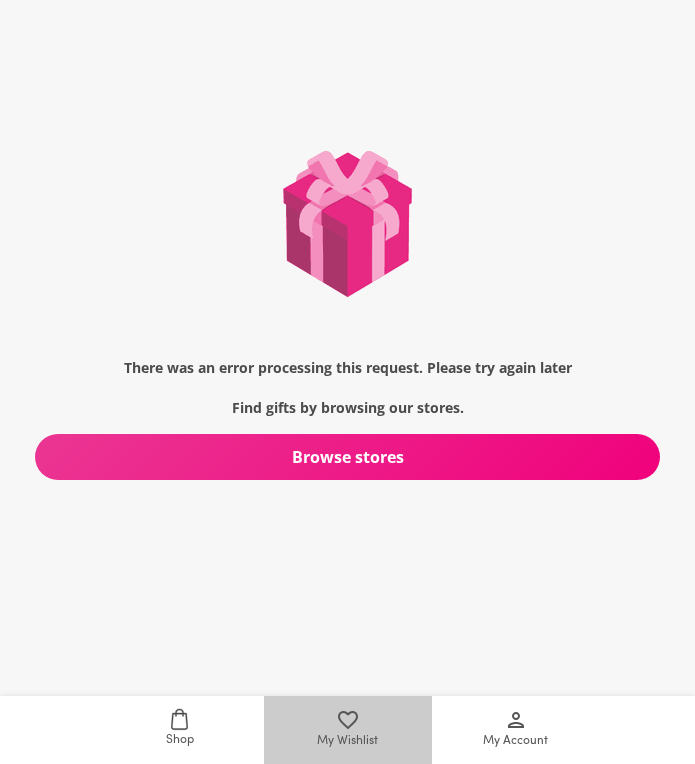 click on "My Wishlist" at bounding box center (347, 741) 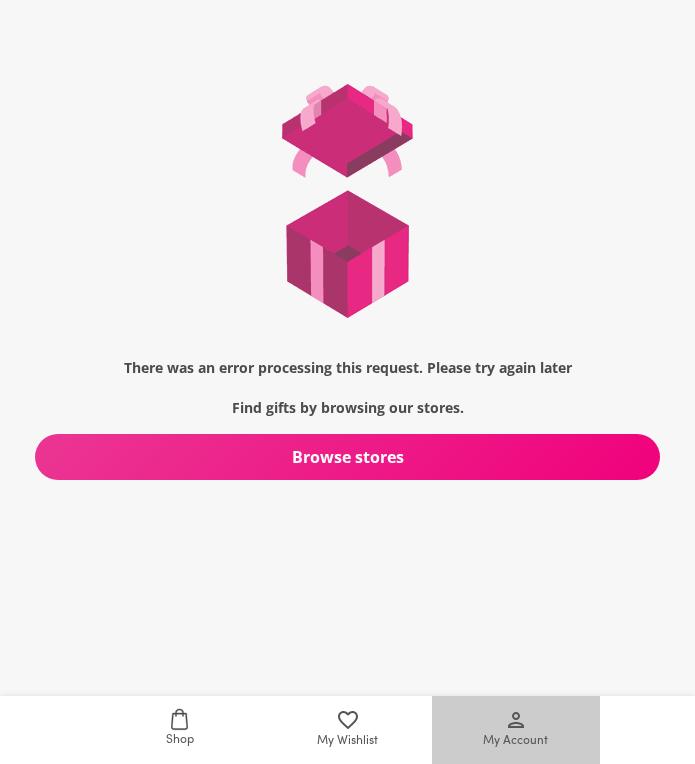 click 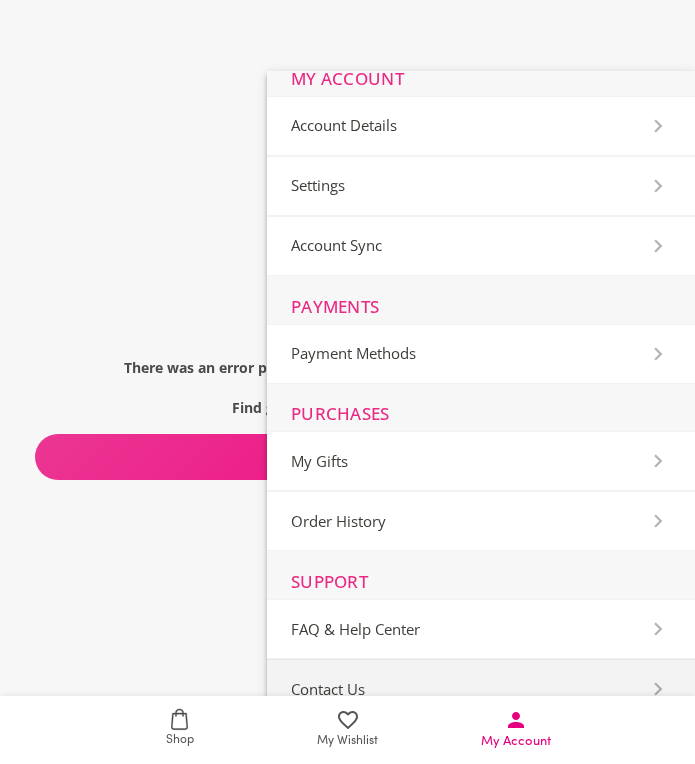 scroll, scrollTop: 0, scrollLeft: 0, axis: both 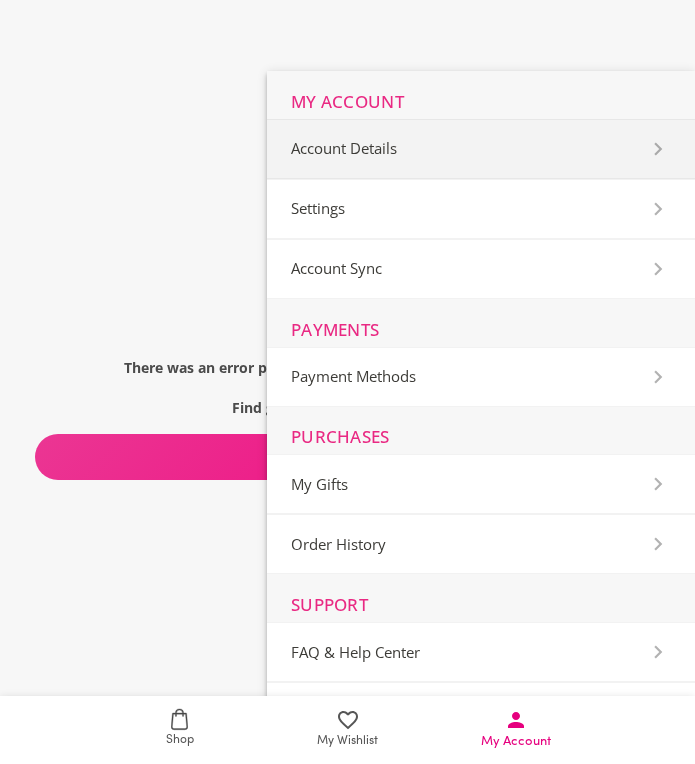 click on "Account Details" at bounding box center [481, 149] 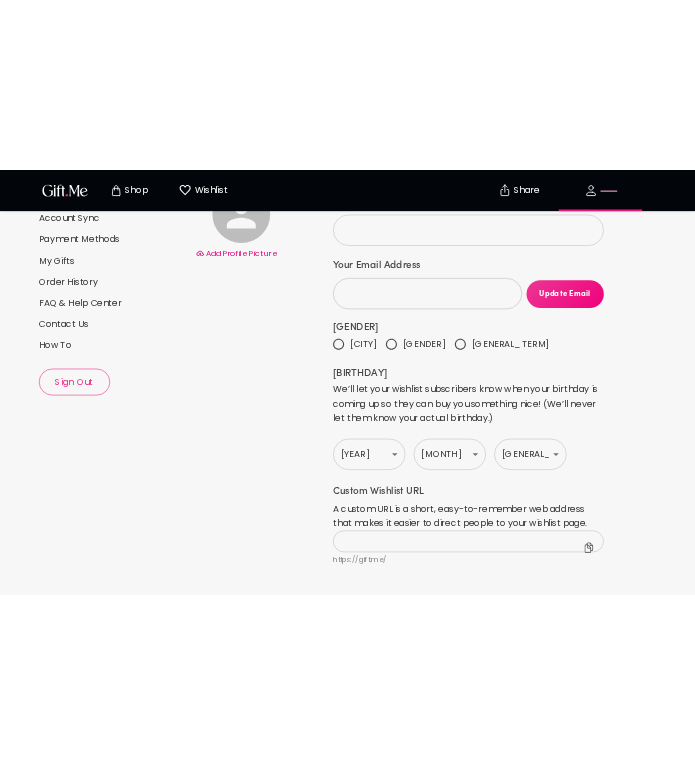 scroll, scrollTop: 0, scrollLeft: 0, axis: both 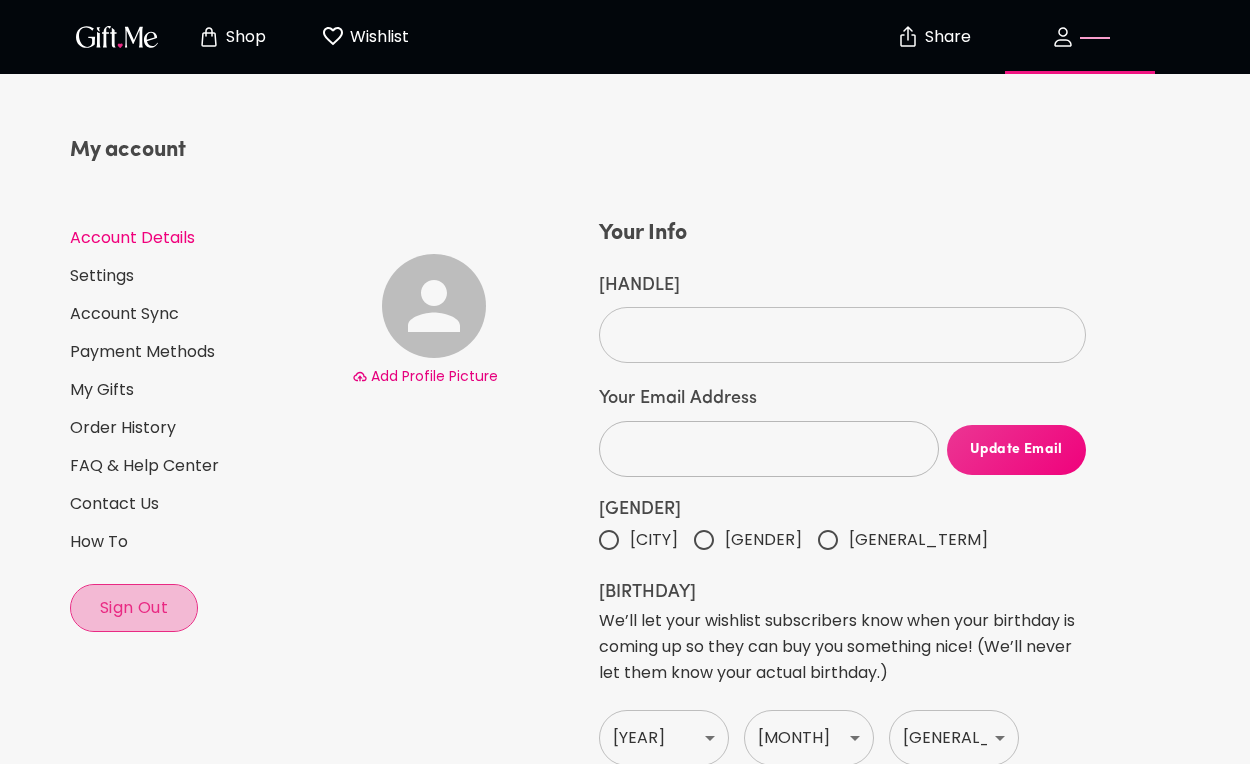 click on "Sign Out" at bounding box center (134, 608) 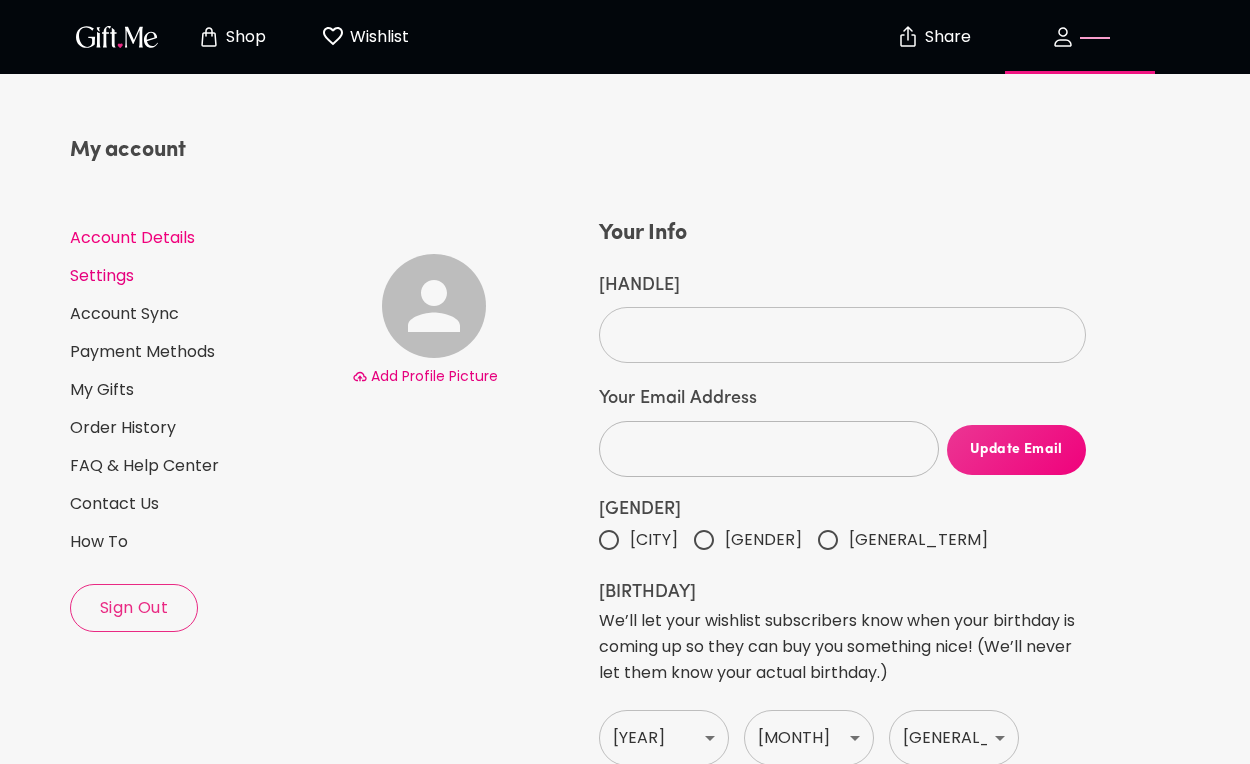 click on "Settings" at bounding box center (203, 276) 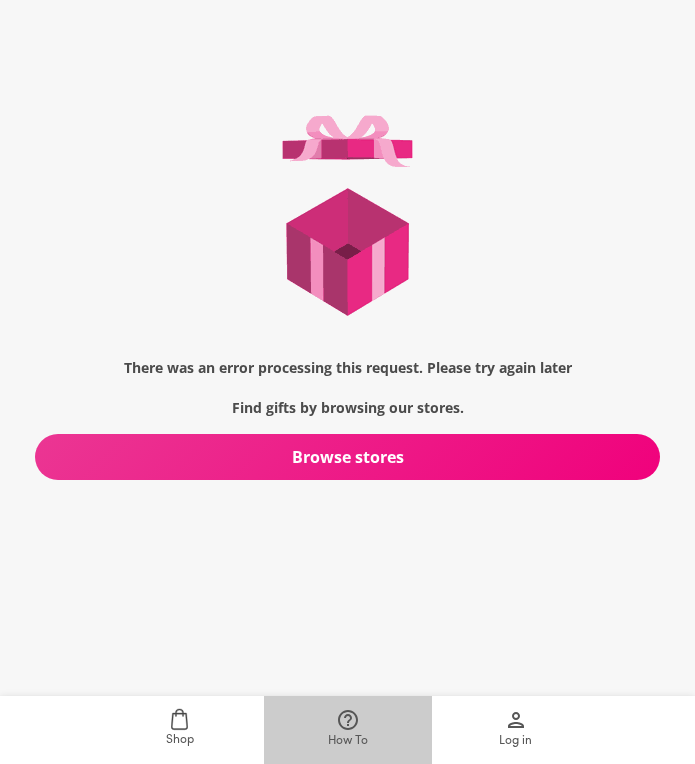 click on "How To" at bounding box center [348, 729] 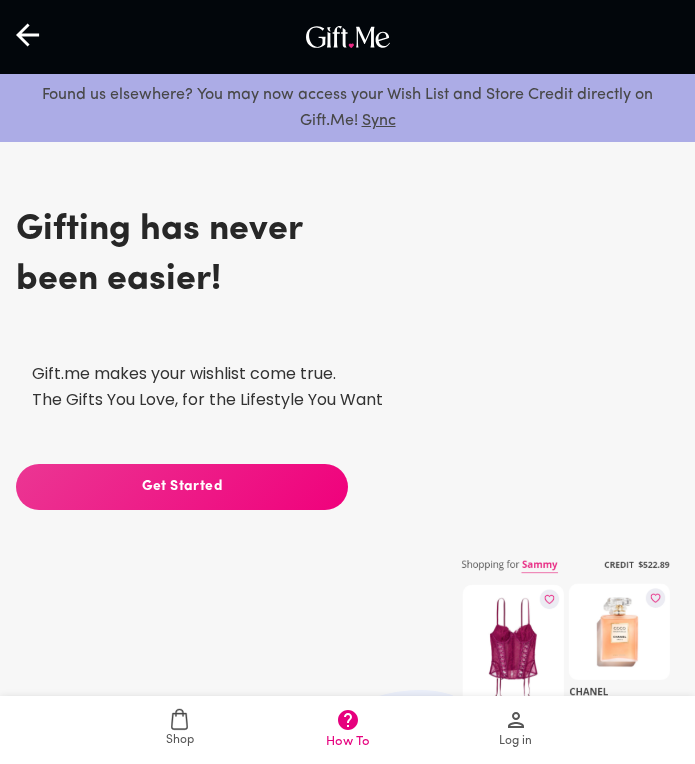 click on "Shop" at bounding box center (180, 728) 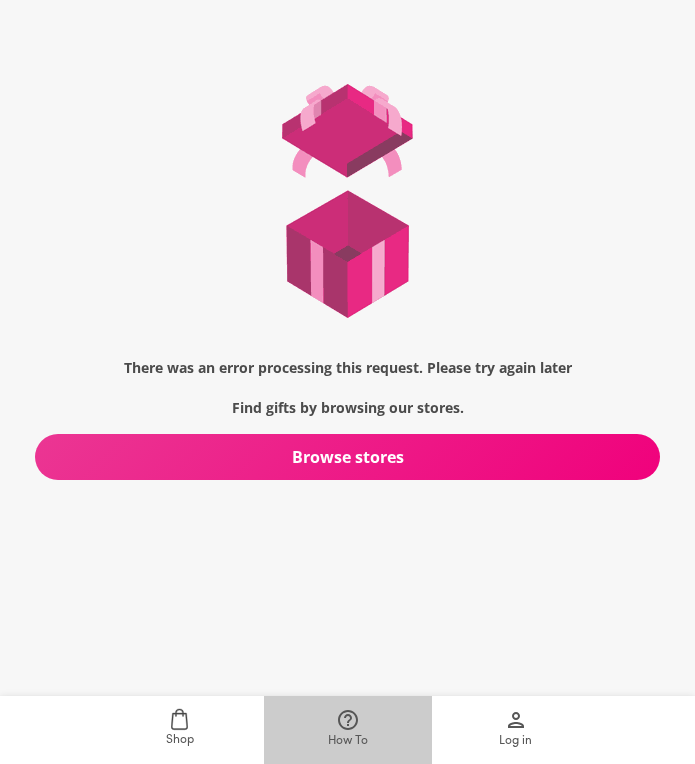 click on "How To" at bounding box center [348, 729] 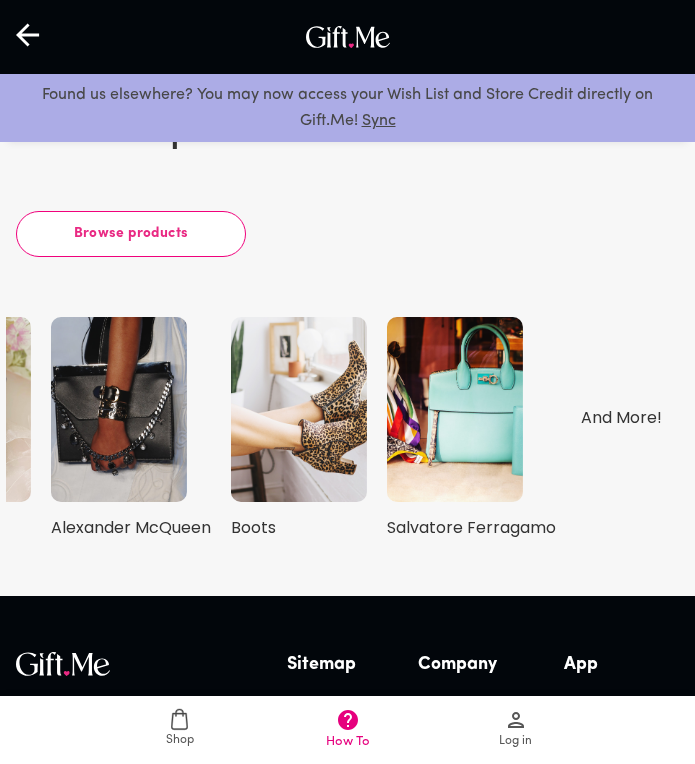 scroll, scrollTop: 5936, scrollLeft: 0, axis: vertical 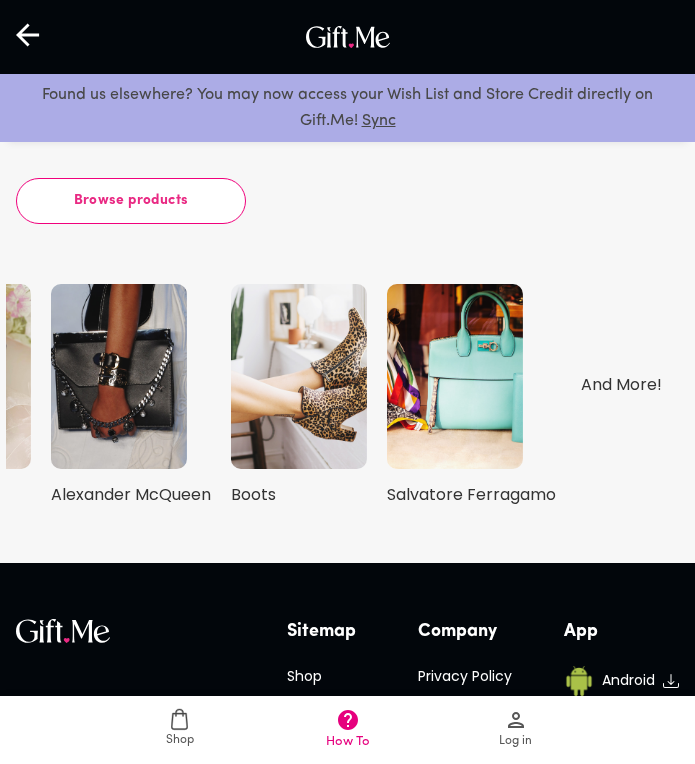 click at bounding box center [119, 376] 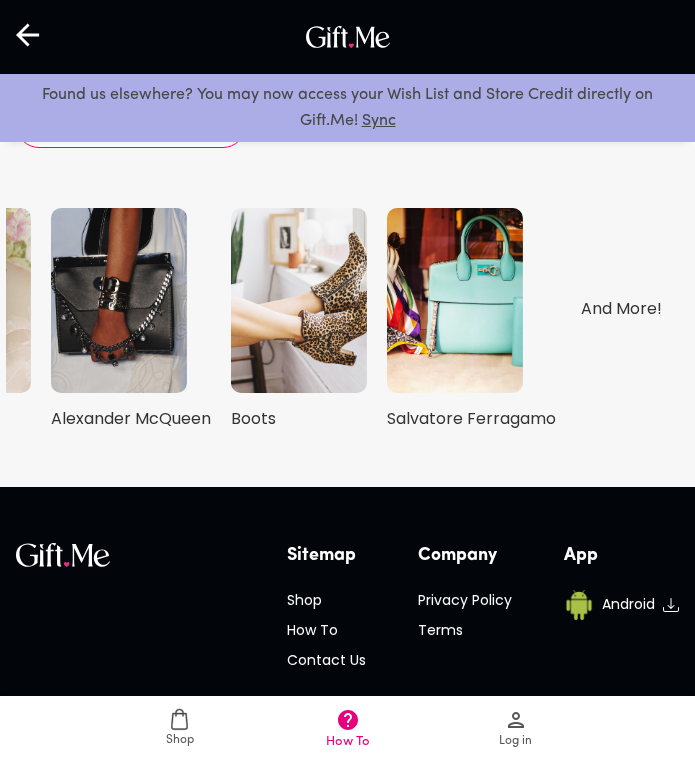scroll, scrollTop: 6042, scrollLeft: 0, axis: vertical 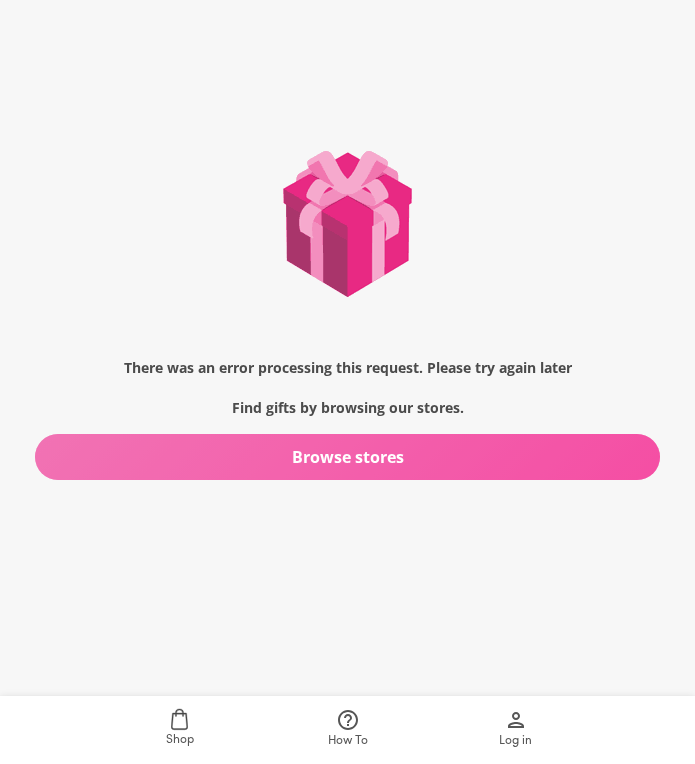click on "Browse stores" at bounding box center (348, 457) 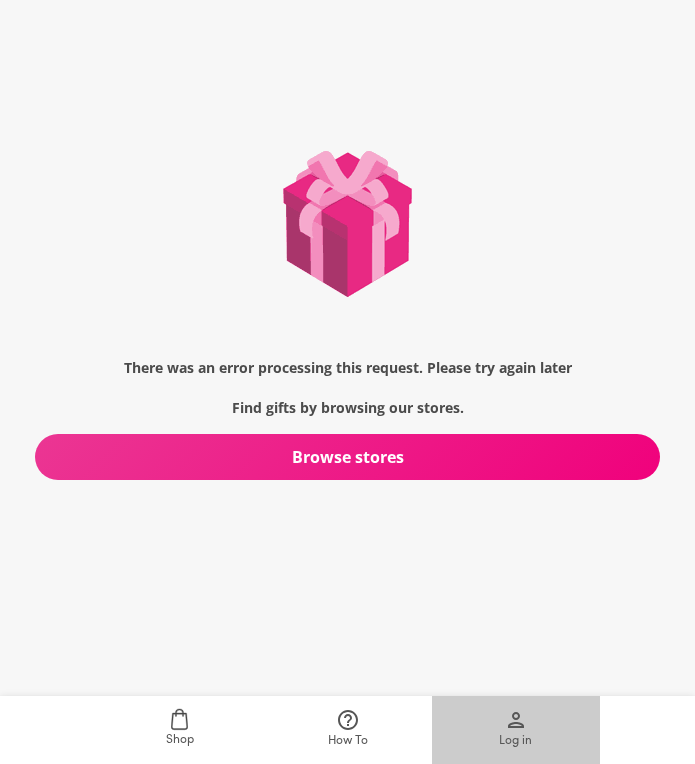 click on "Log in" at bounding box center (515, 741) 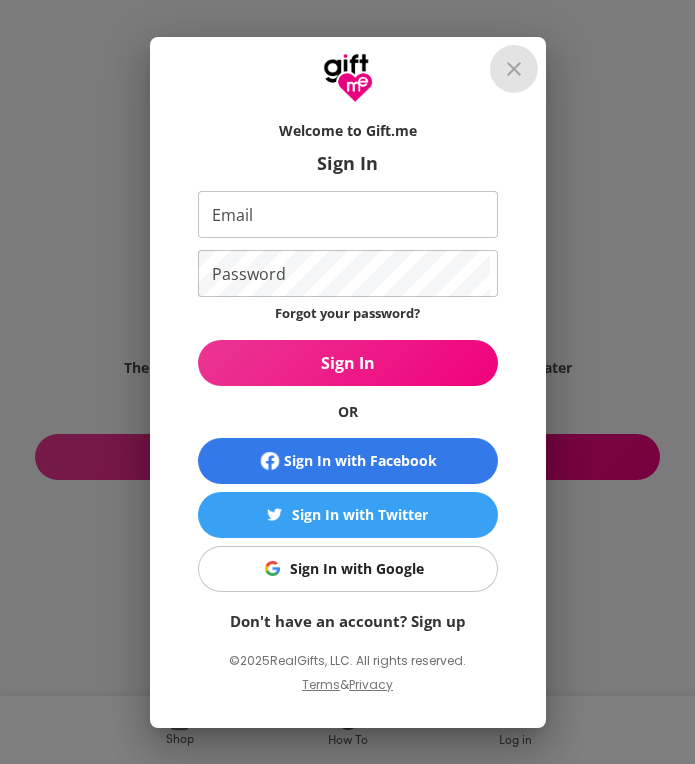 click 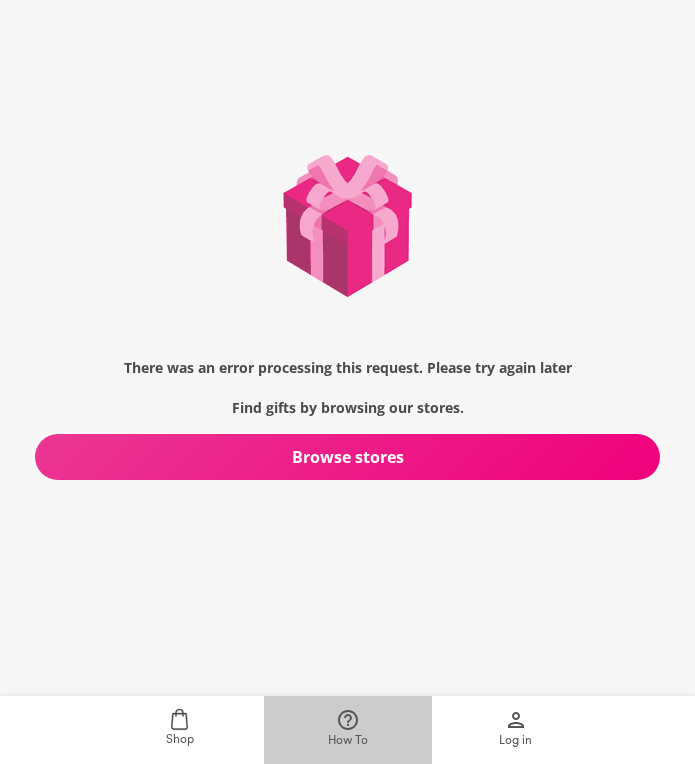 click 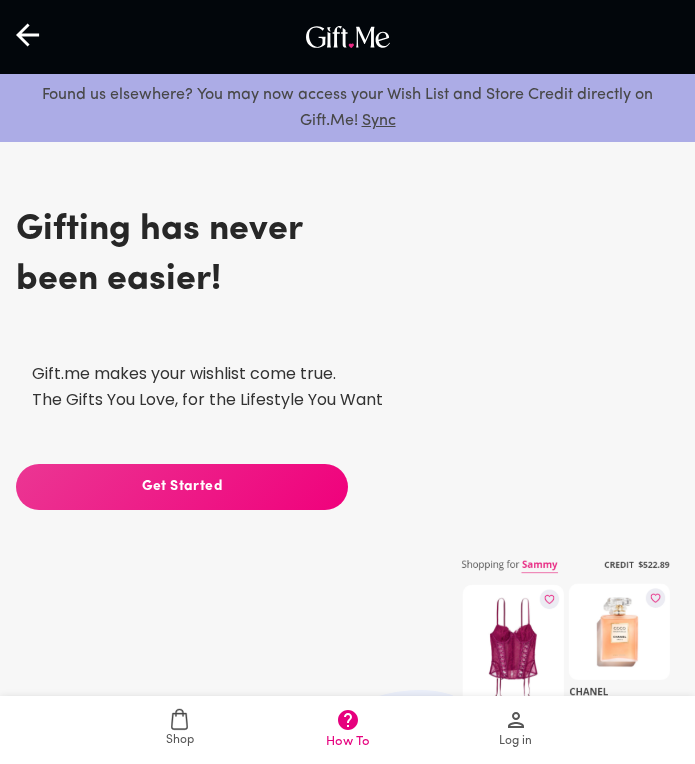 click on "Sync" at bounding box center (379, 121) 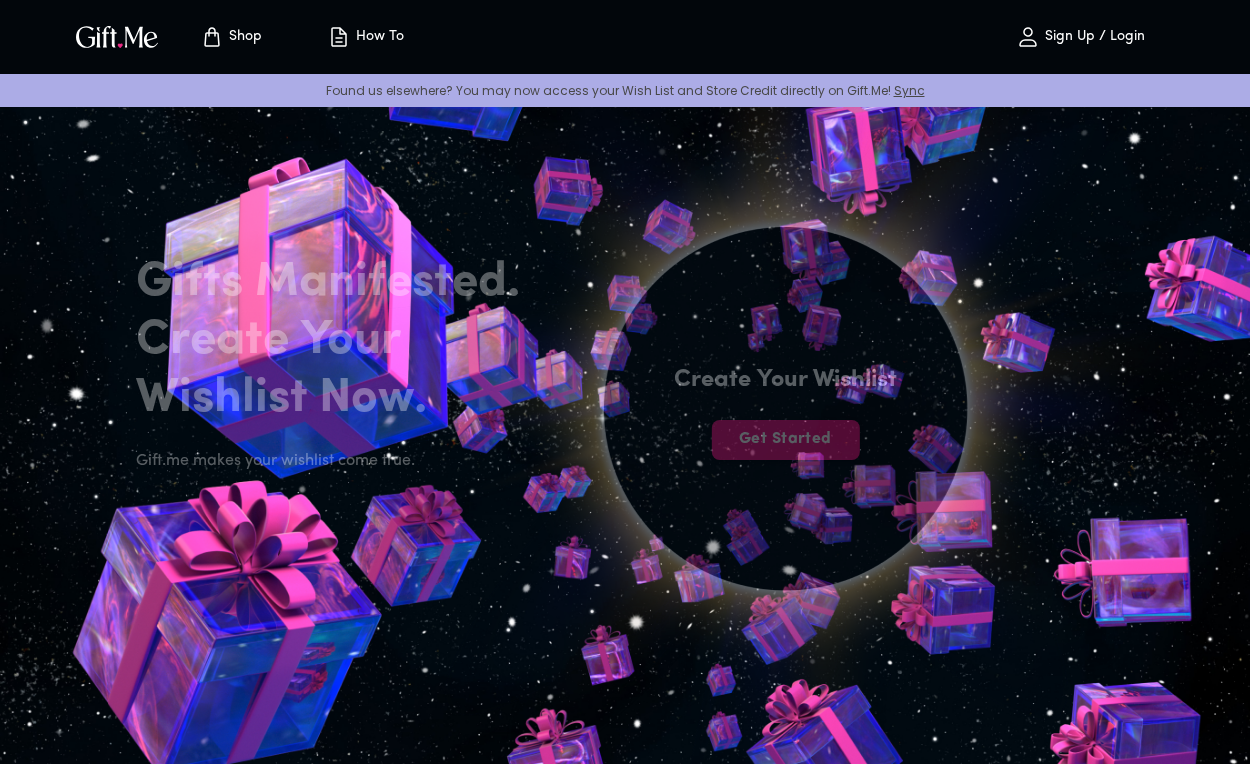 scroll, scrollTop: 0, scrollLeft: 0, axis: both 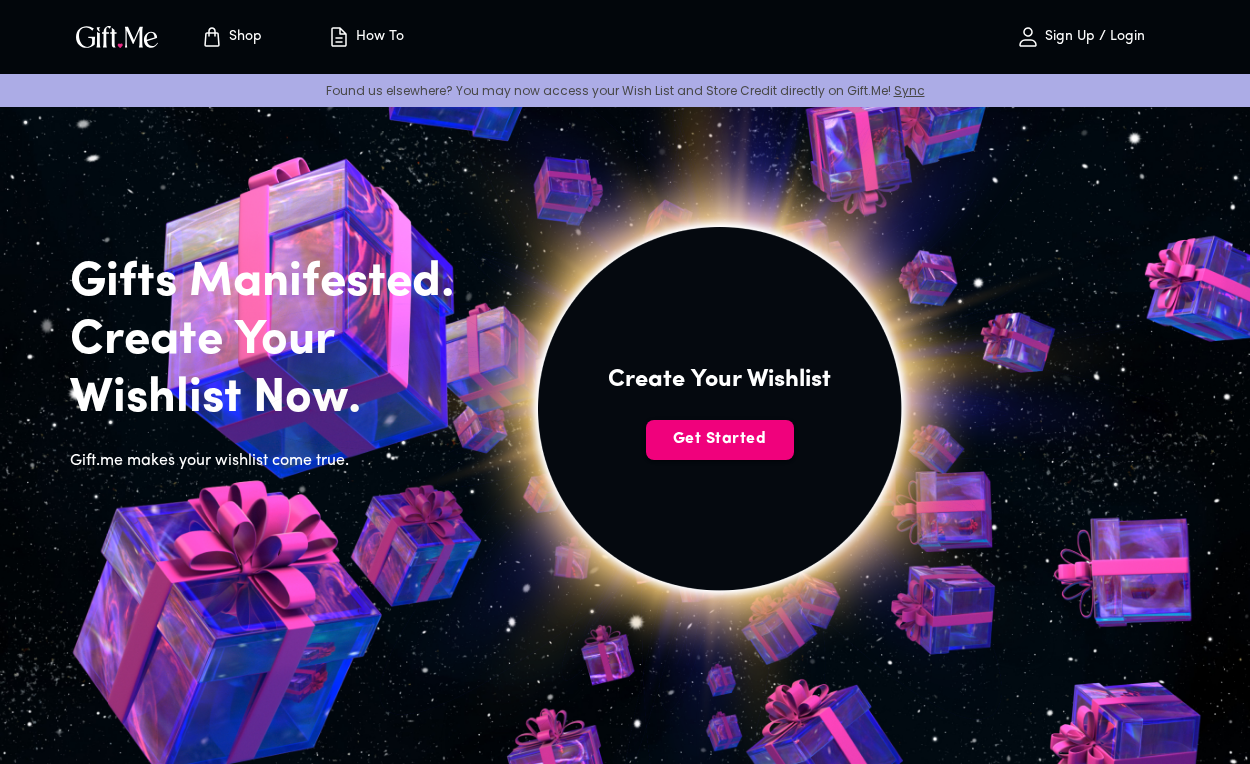 click on "Get Started" at bounding box center [720, 440] 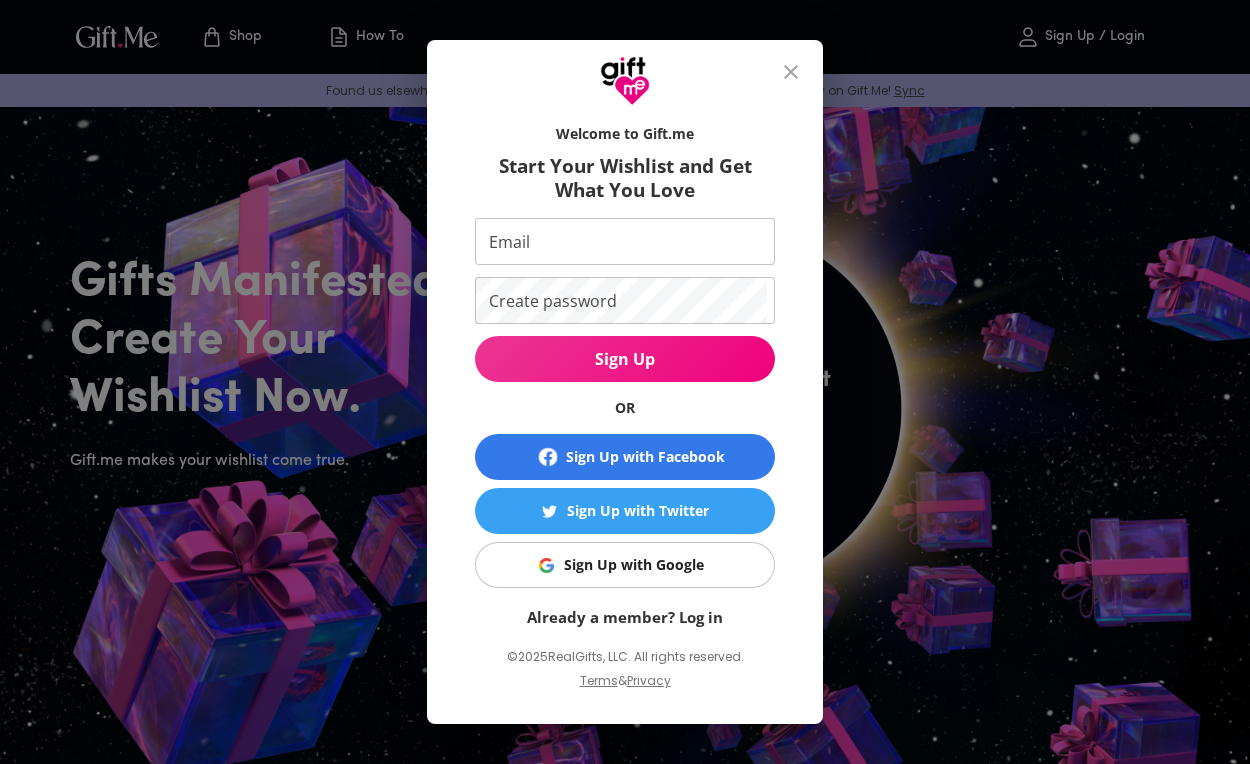 click on "Already a member? Log in" at bounding box center (625, 617) 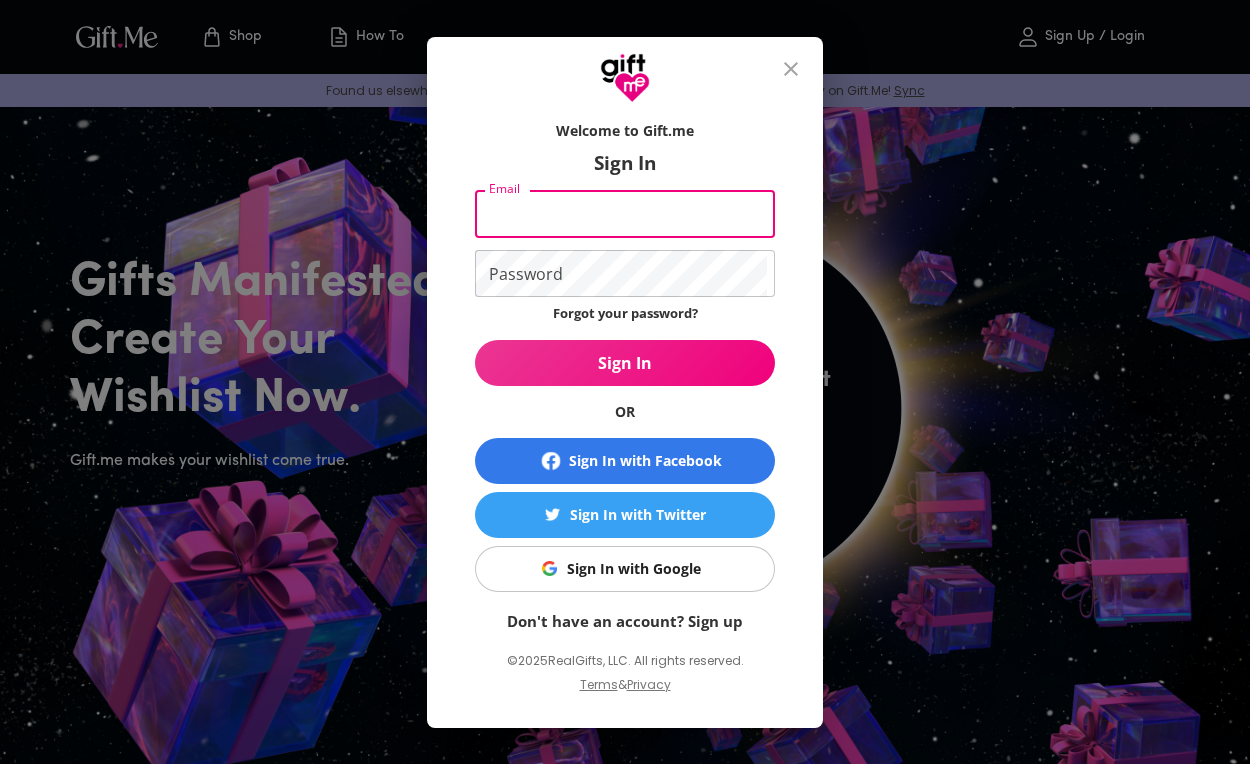 click on "Email" at bounding box center [621, 214] 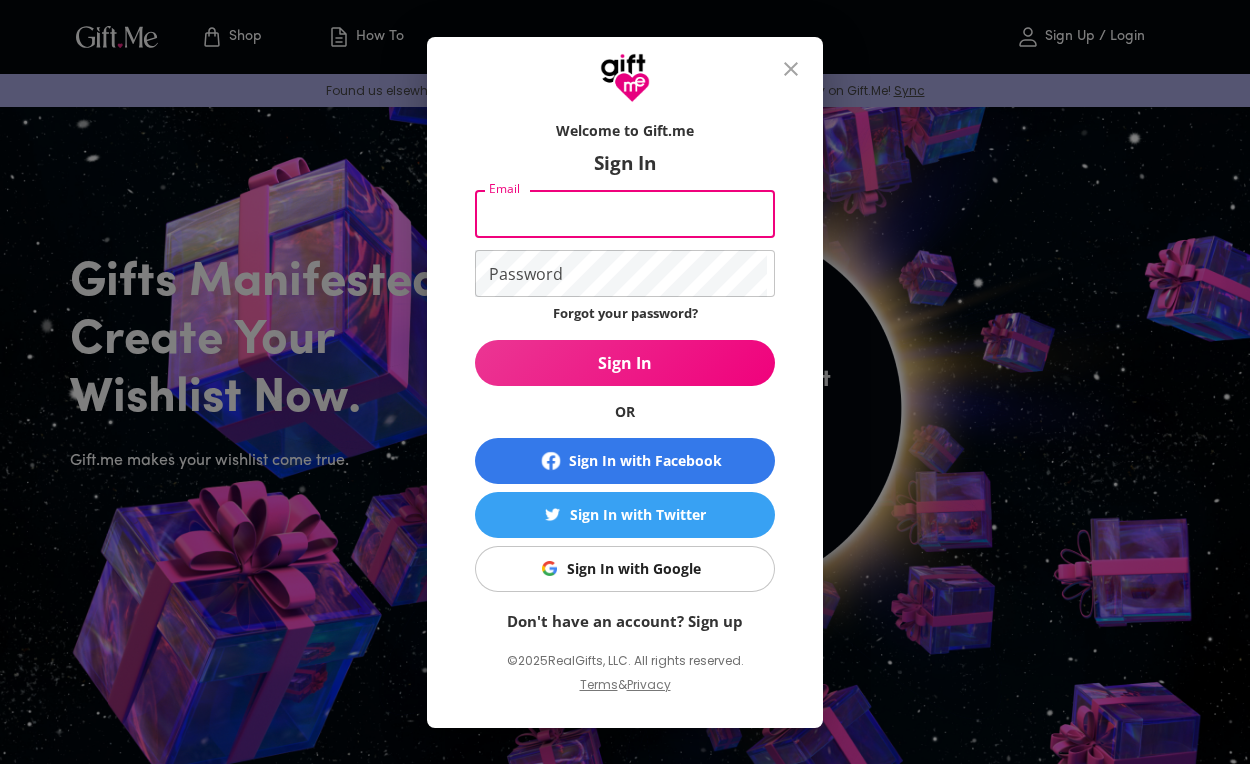 type on "crisovan@uw.edu" 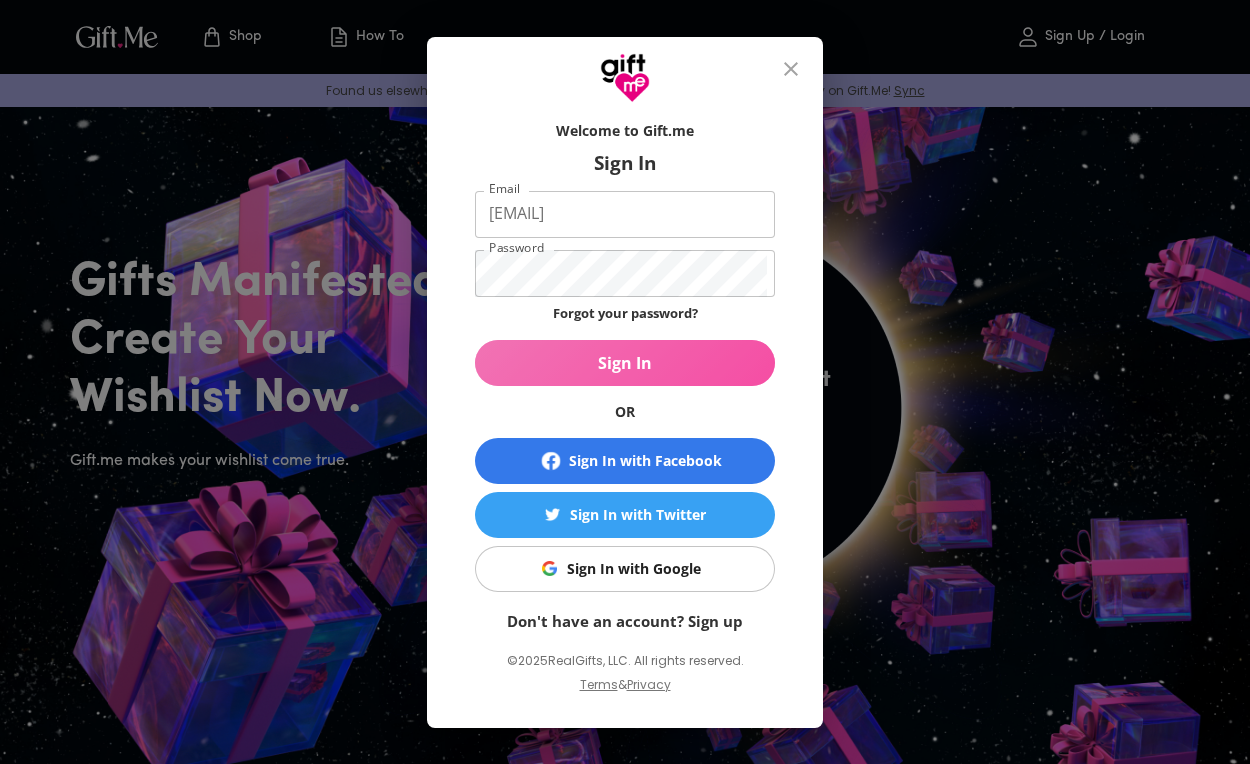 click on "Sign In" at bounding box center [625, 363] 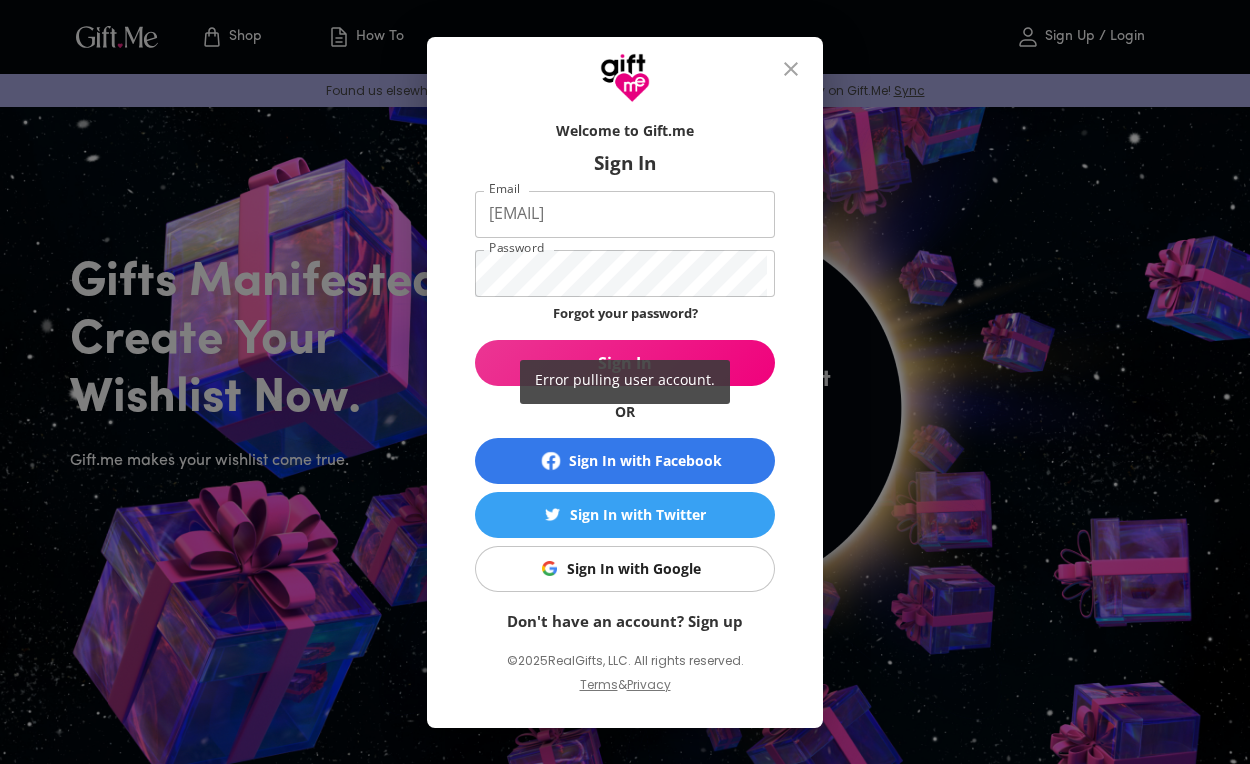 click on "Error pulling user account." at bounding box center [625, 382] 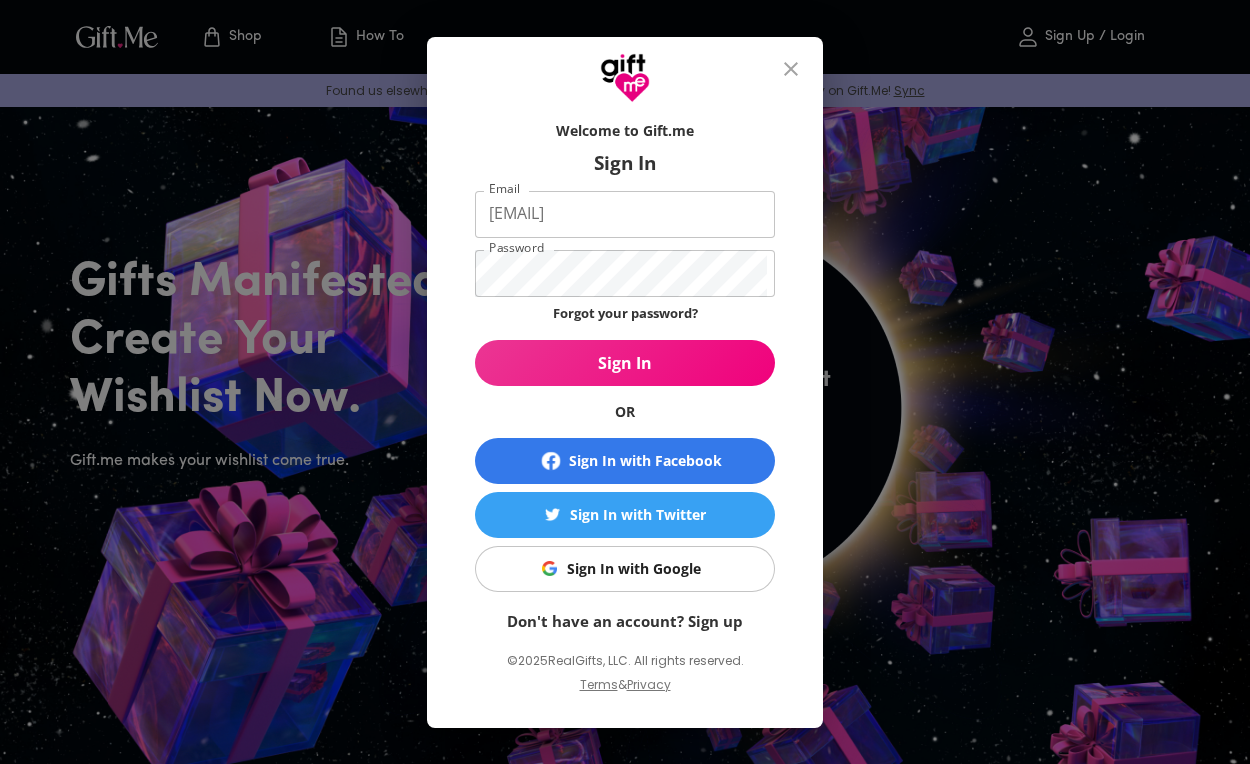 click on "Don't have an account? Sign up" at bounding box center (625, 621) 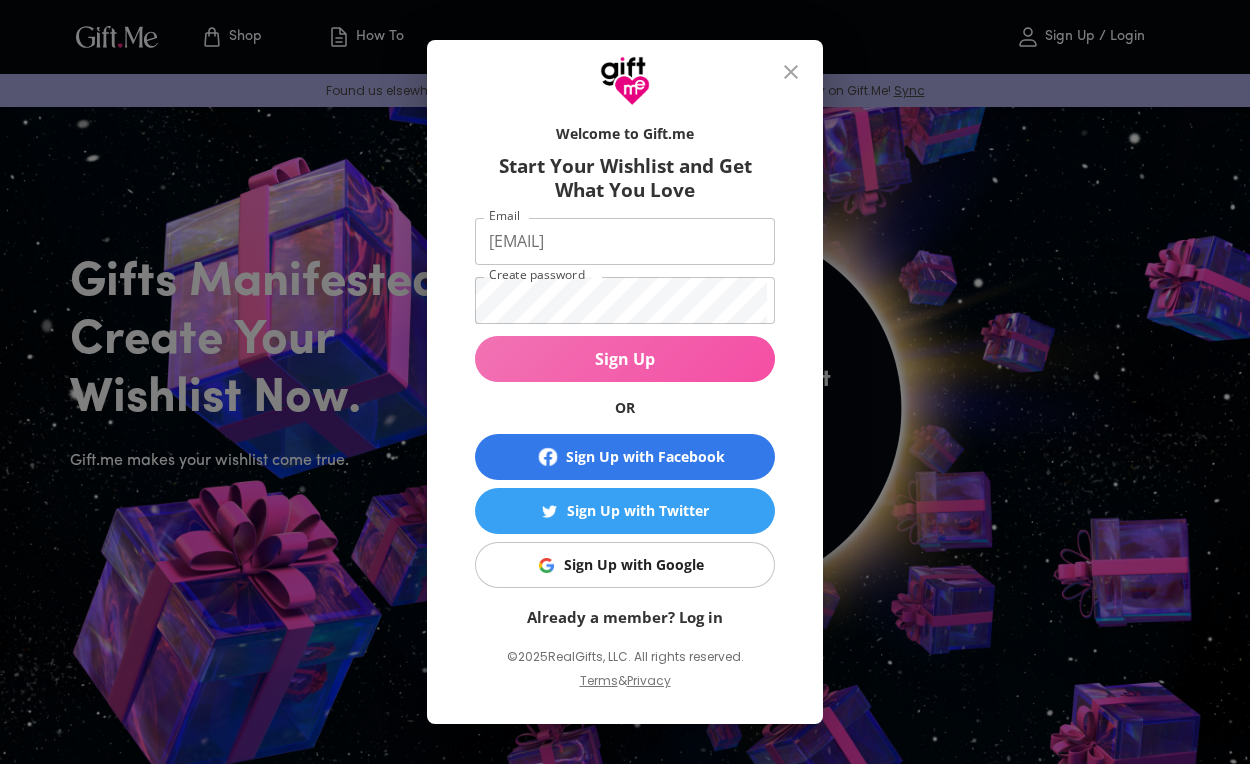 click on "Sign Up" at bounding box center (625, 359) 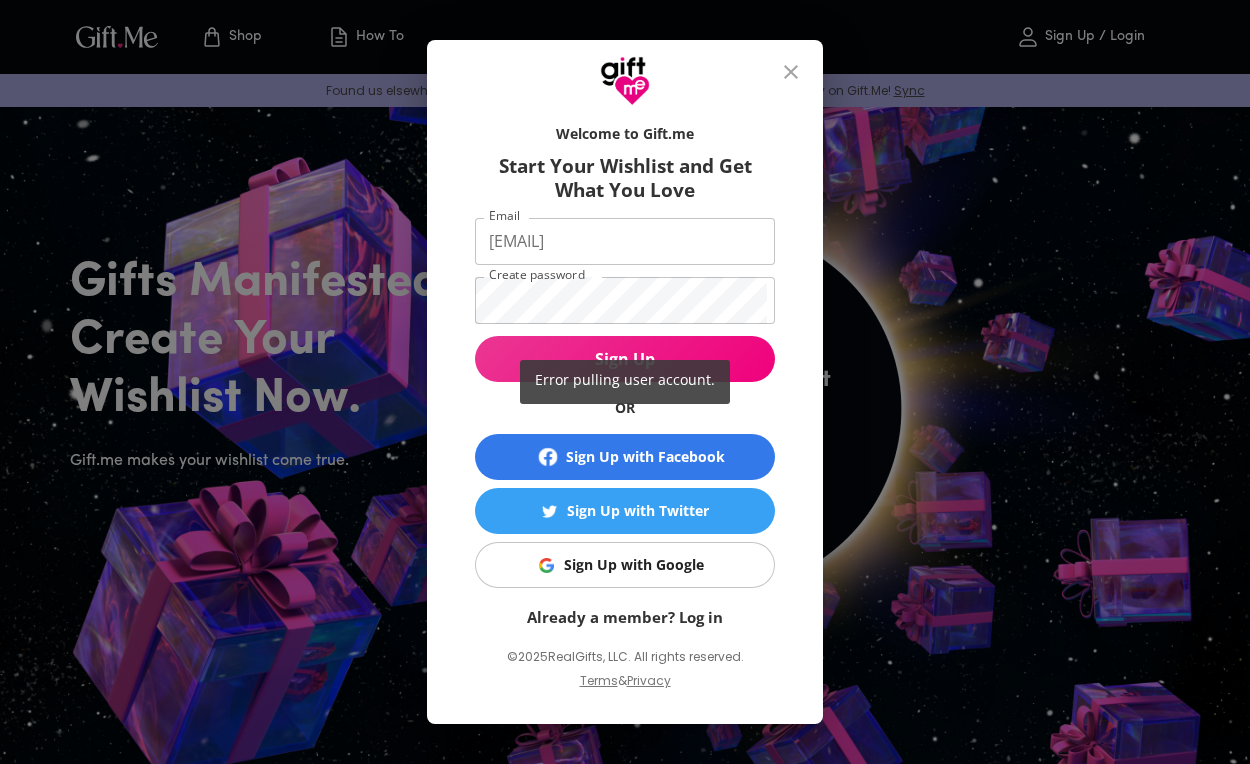 click on "Error pulling user account." at bounding box center [625, 382] 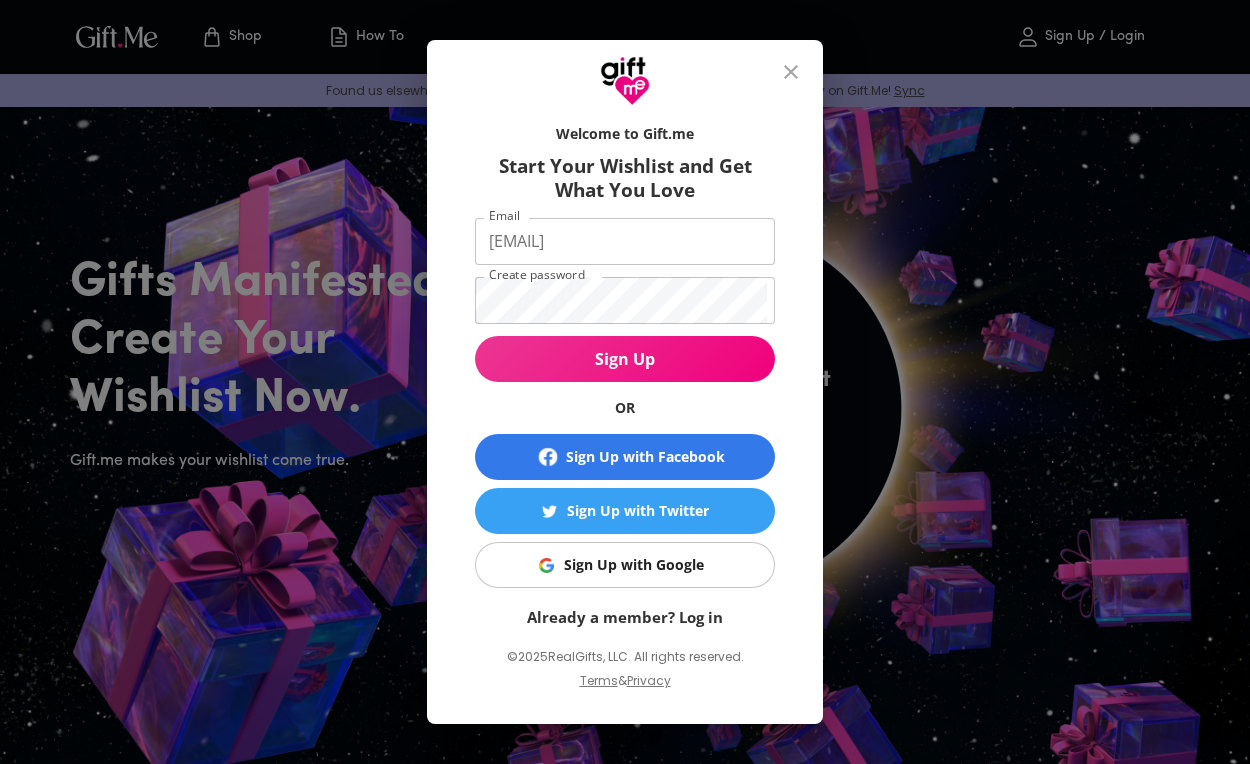 click on "Already a member? Log in" at bounding box center [625, 617] 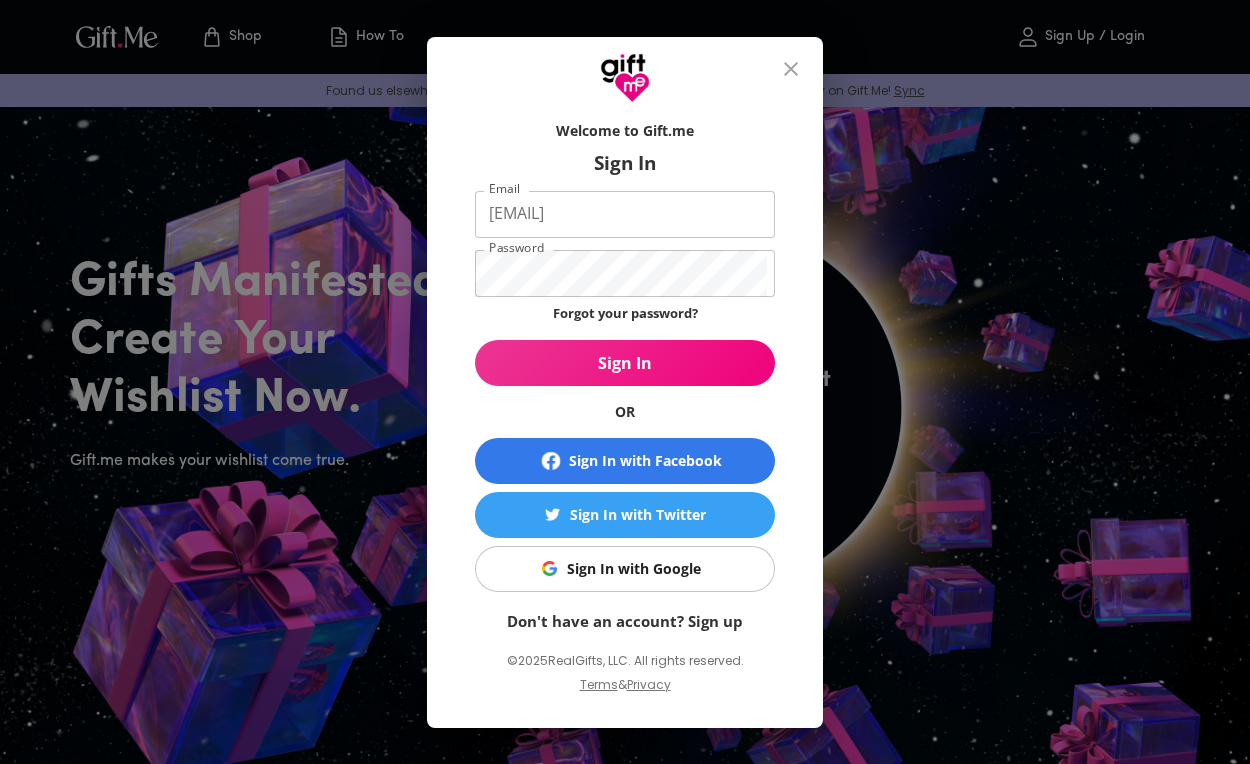 click on "Don't have an account? Sign up" at bounding box center (625, 621) 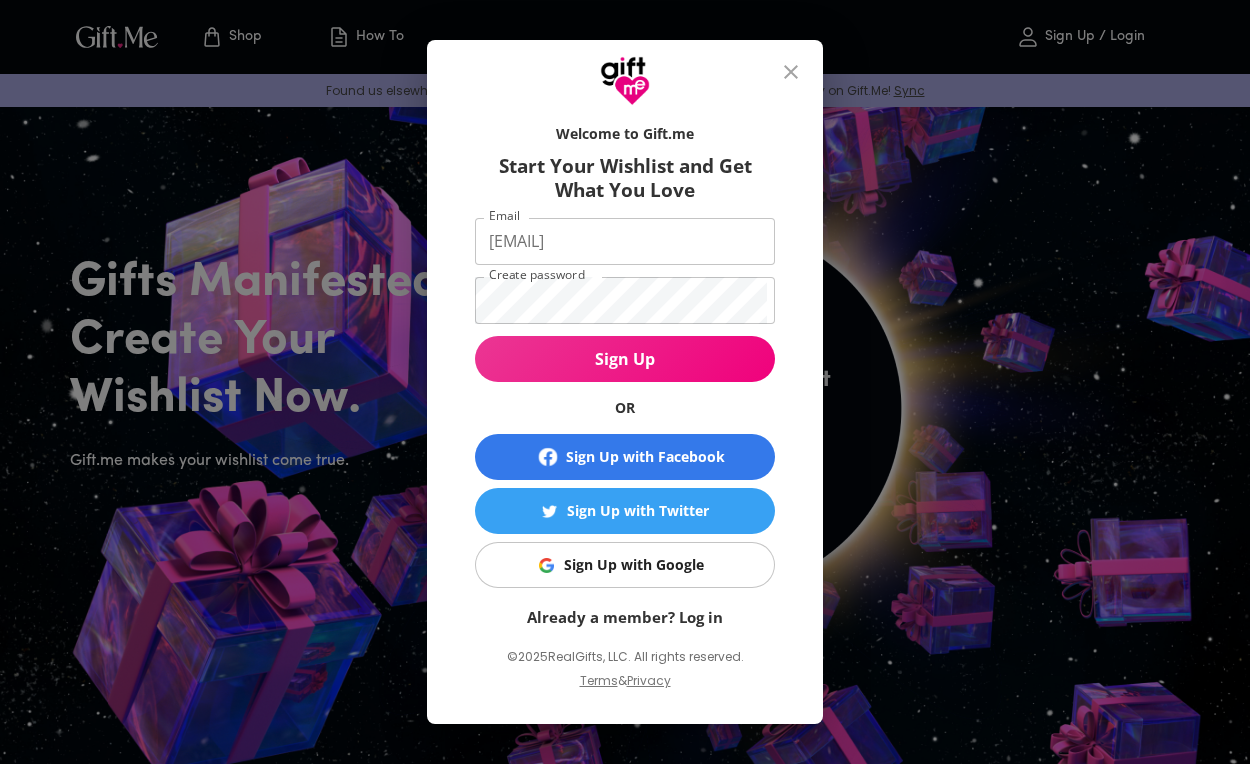 click on "Already a member? Log in" at bounding box center [625, 617] 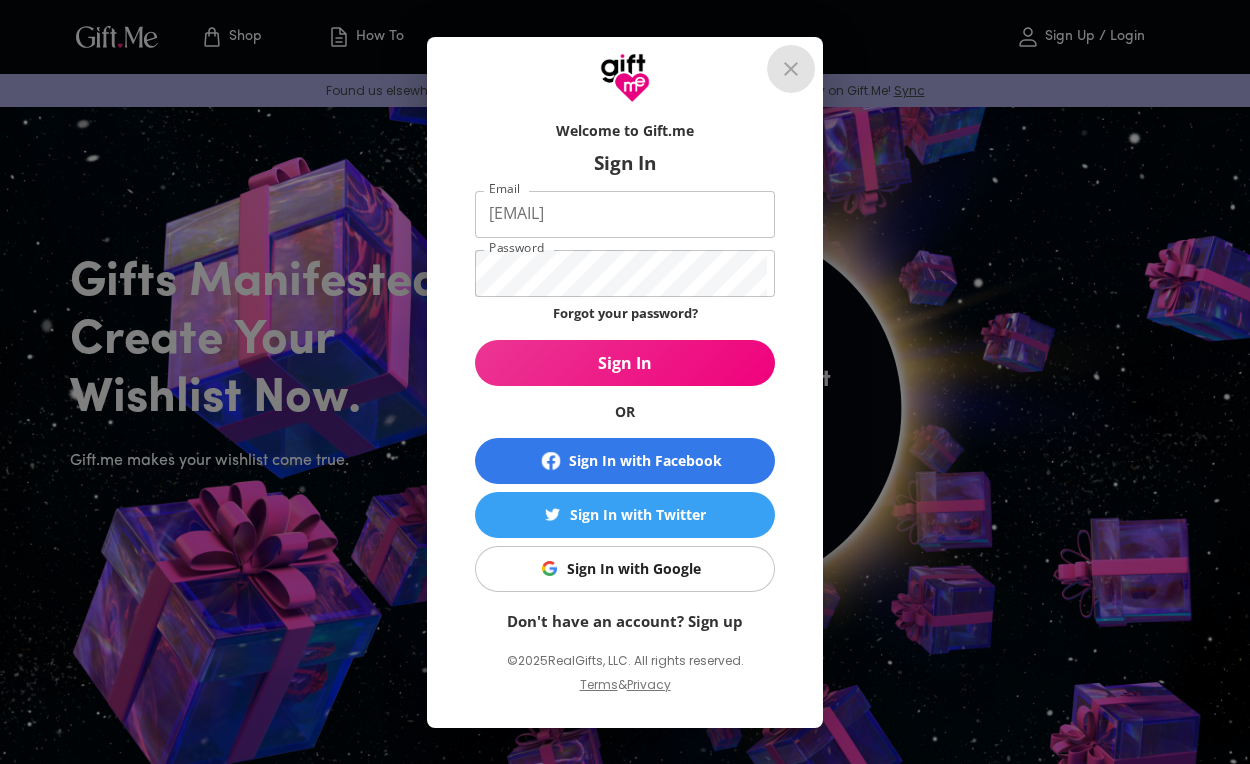 click at bounding box center (791, 69) 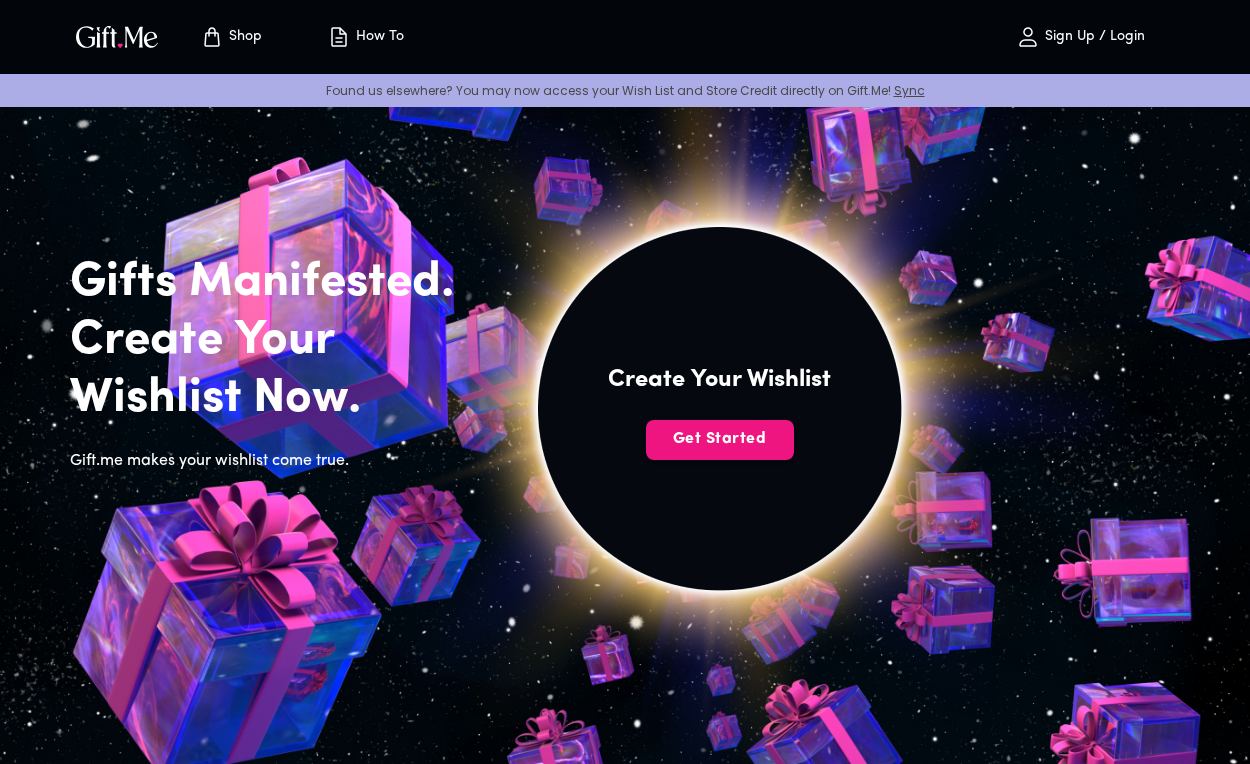 click on "Sync" at bounding box center (909, 90) 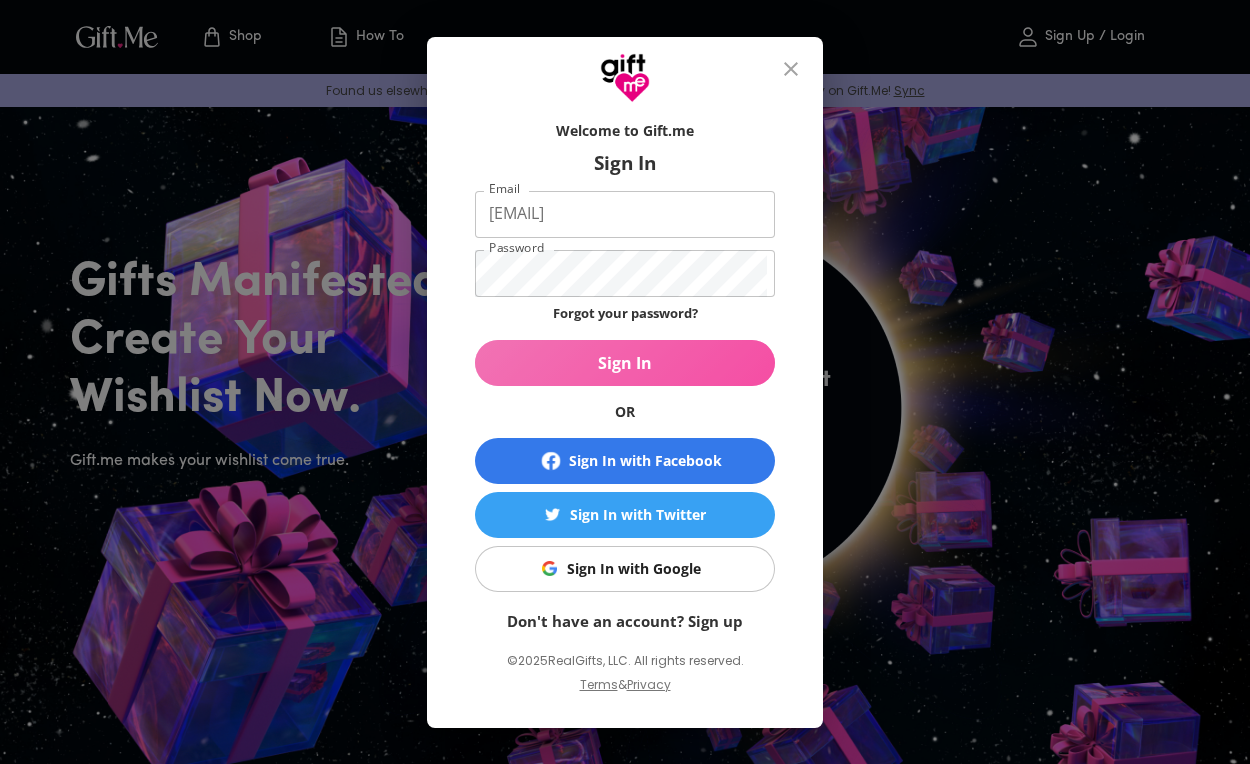 click on "Sign In" at bounding box center [625, 363] 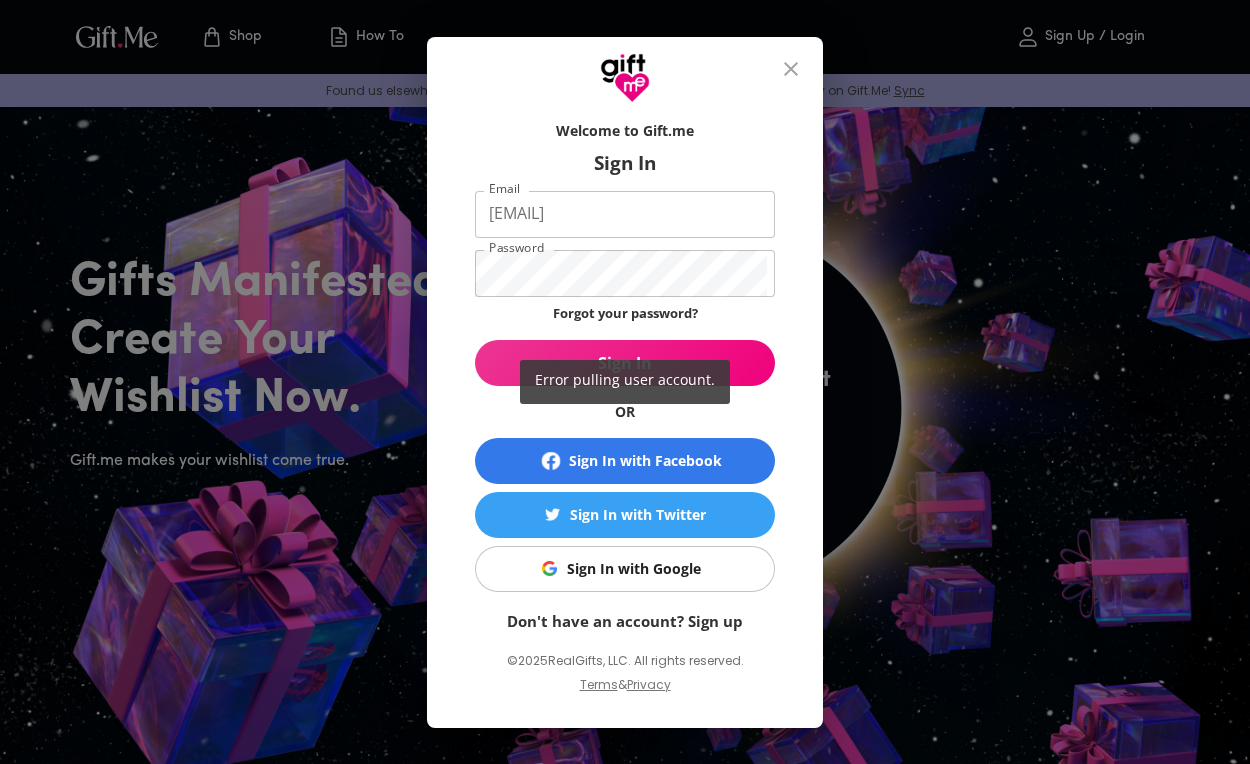 click on "Error pulling user account." at bounding box center (625, 382) 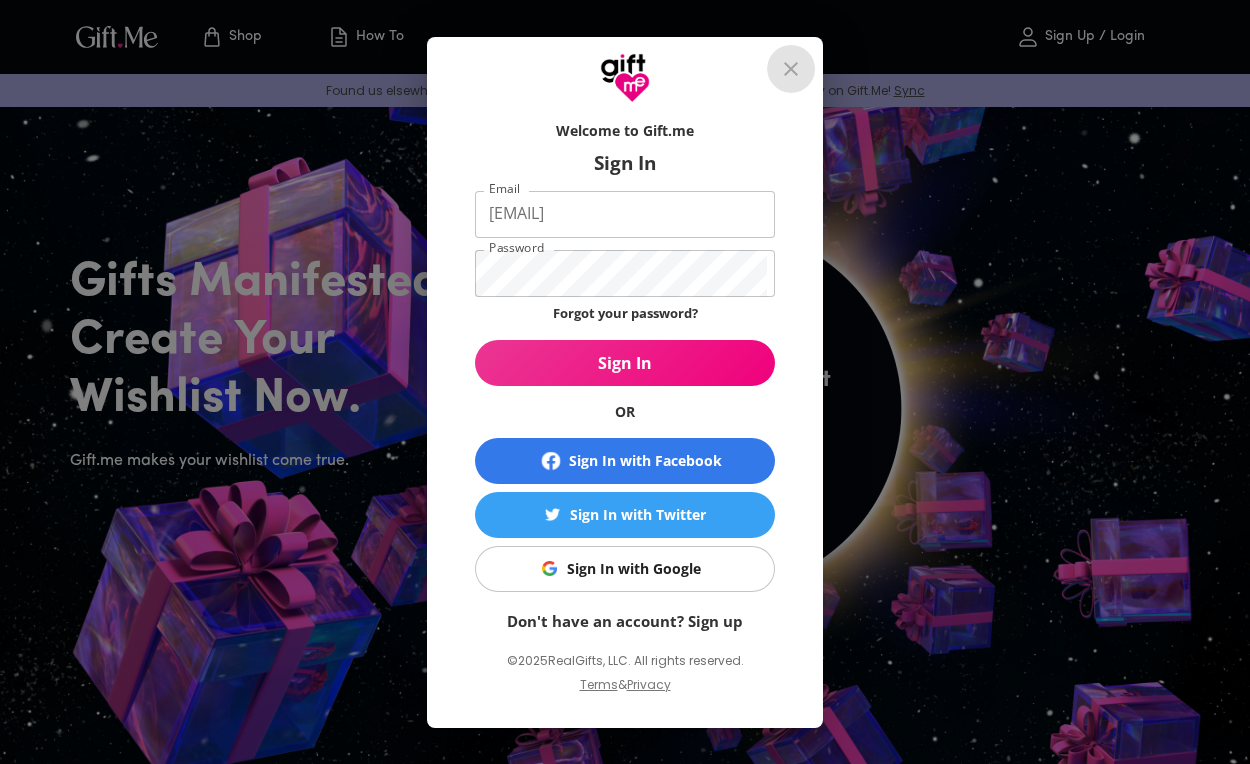 click 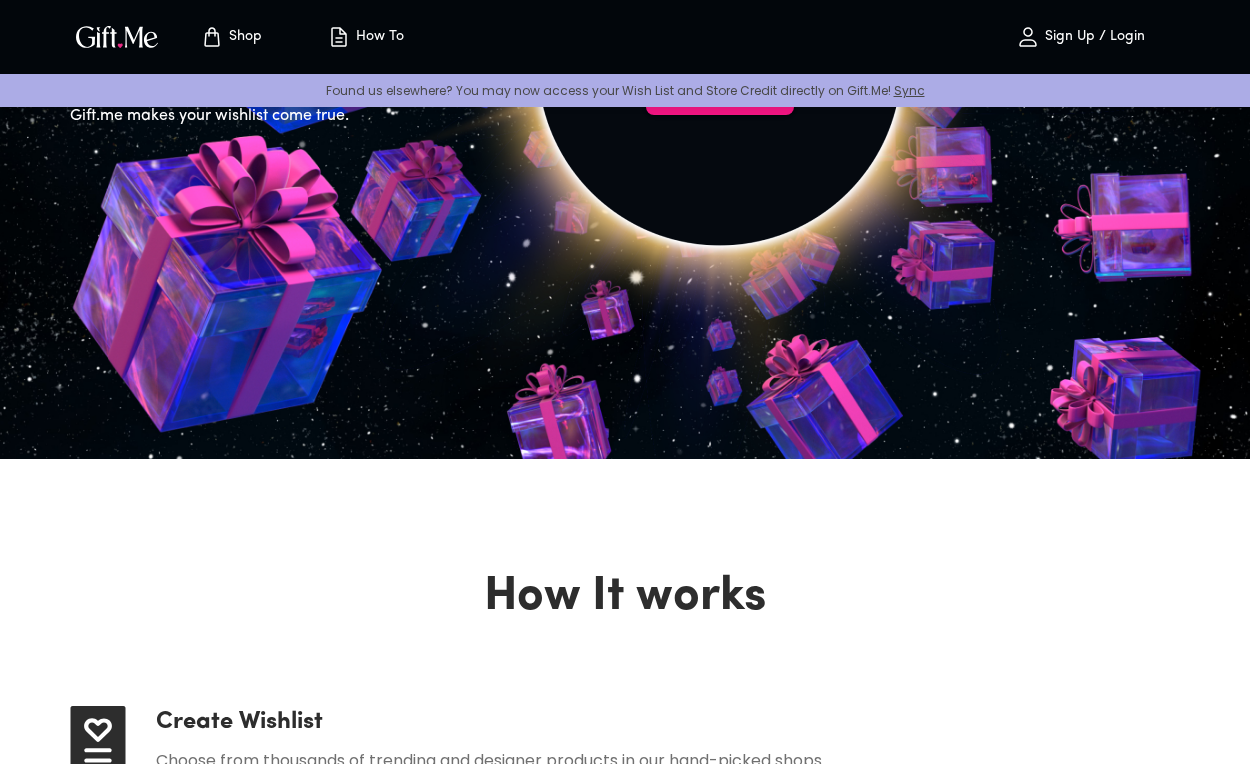 scroll, scrollTop: 0, scrollLeft: 0, axis: both 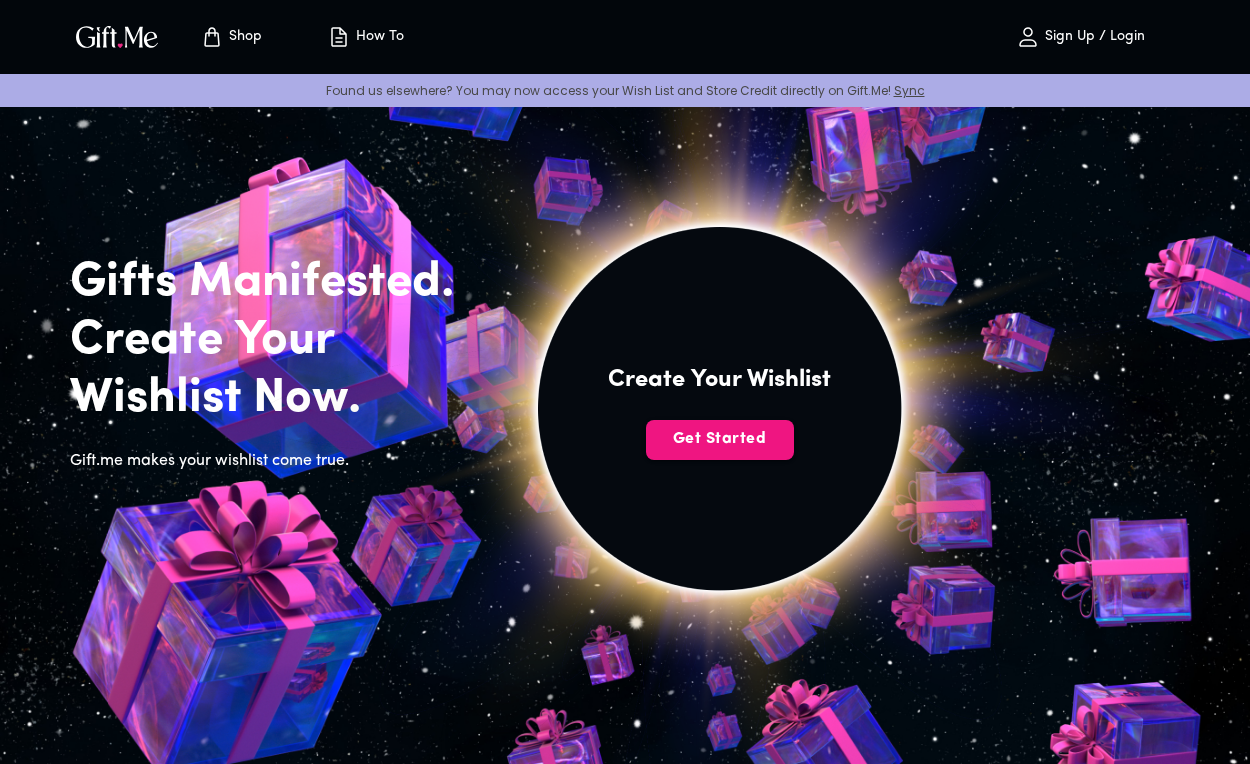 click on "Shop" at bounding box center [243, 37] 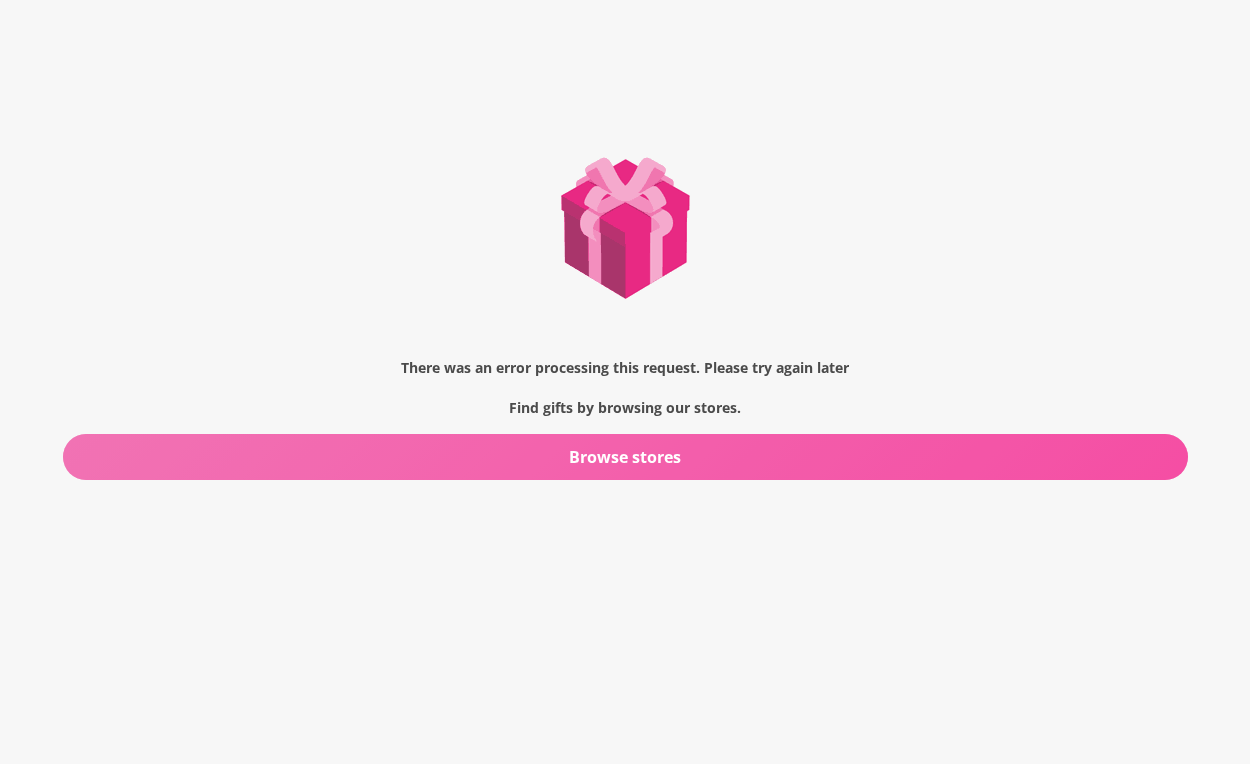 click on "Browse stores" at bounding box center [625, 457] 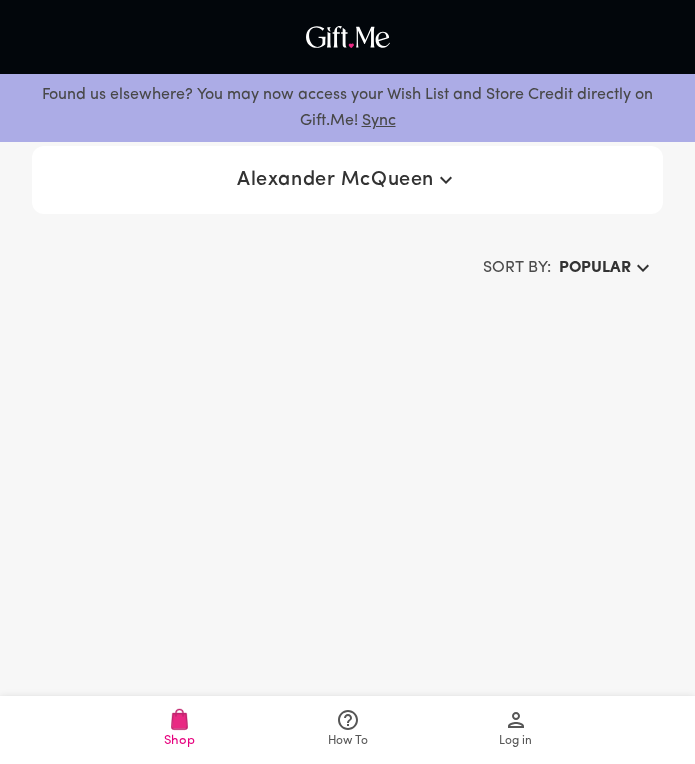 scroll, scrollTop: 0, scrollLeft: 0, axis: both 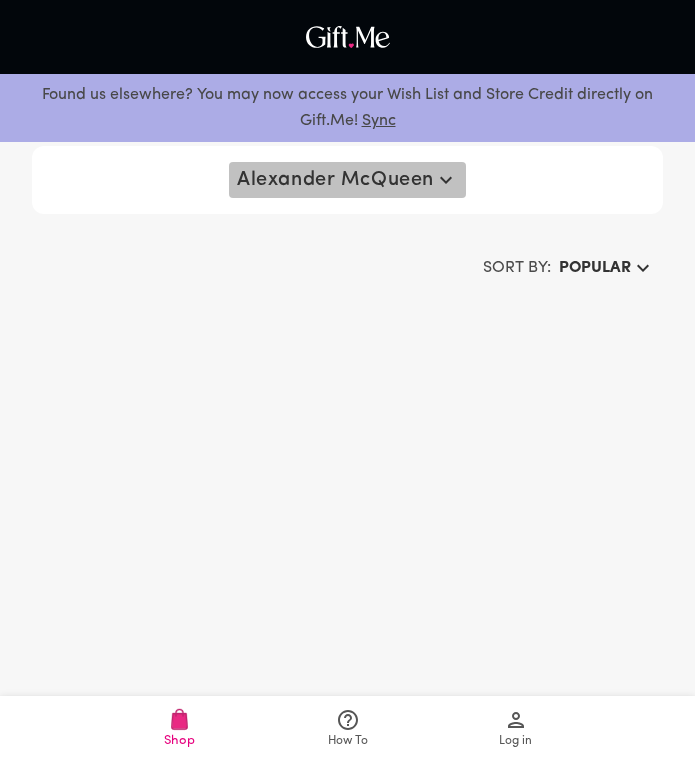 click 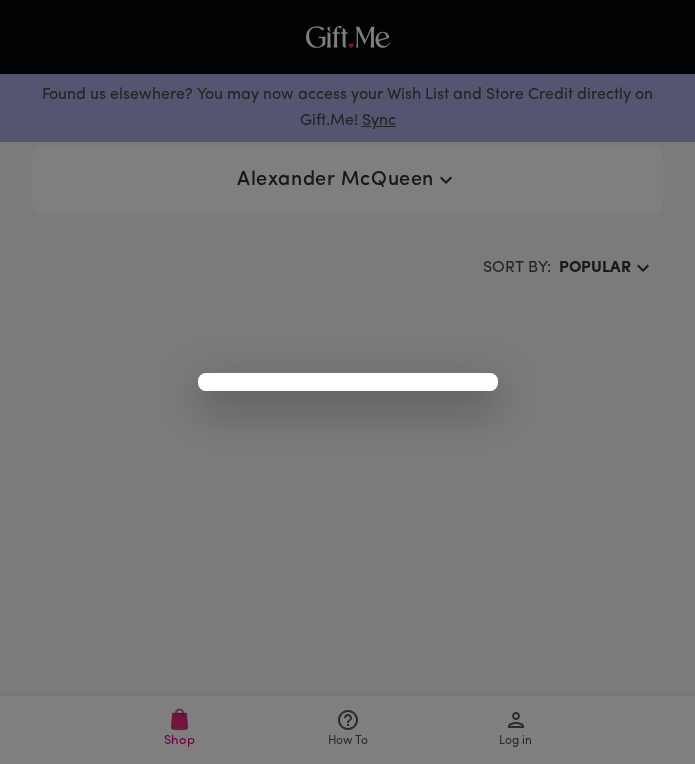 click at bounding box center (347, 382) 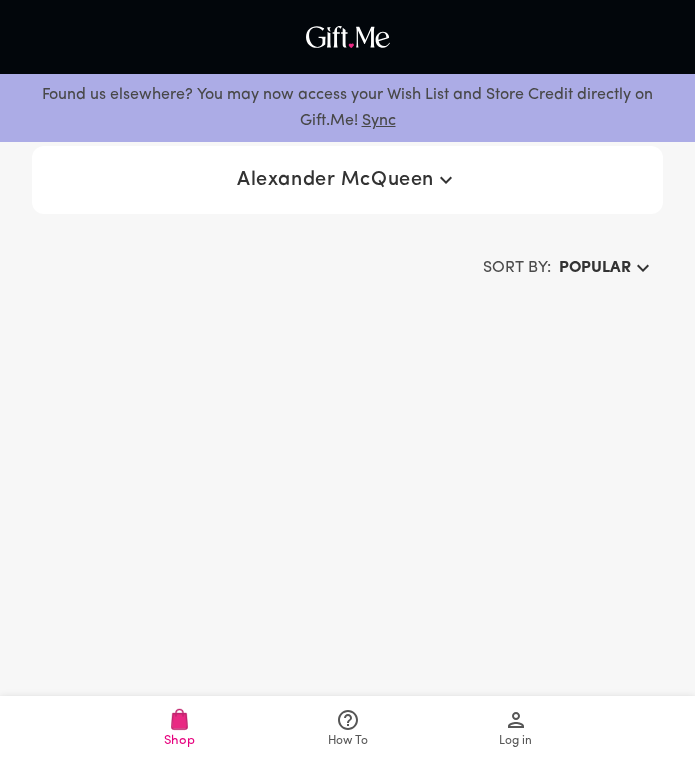 click on "Alexander McQueen" at bounding box center (347, 180) 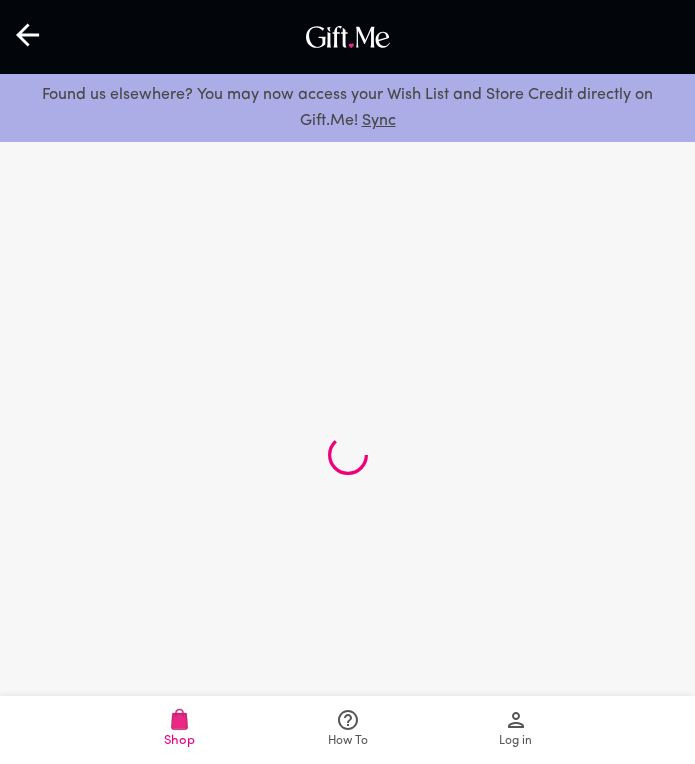 scroll, scrollTop: 0, scrollLeft: 0, axis: both 